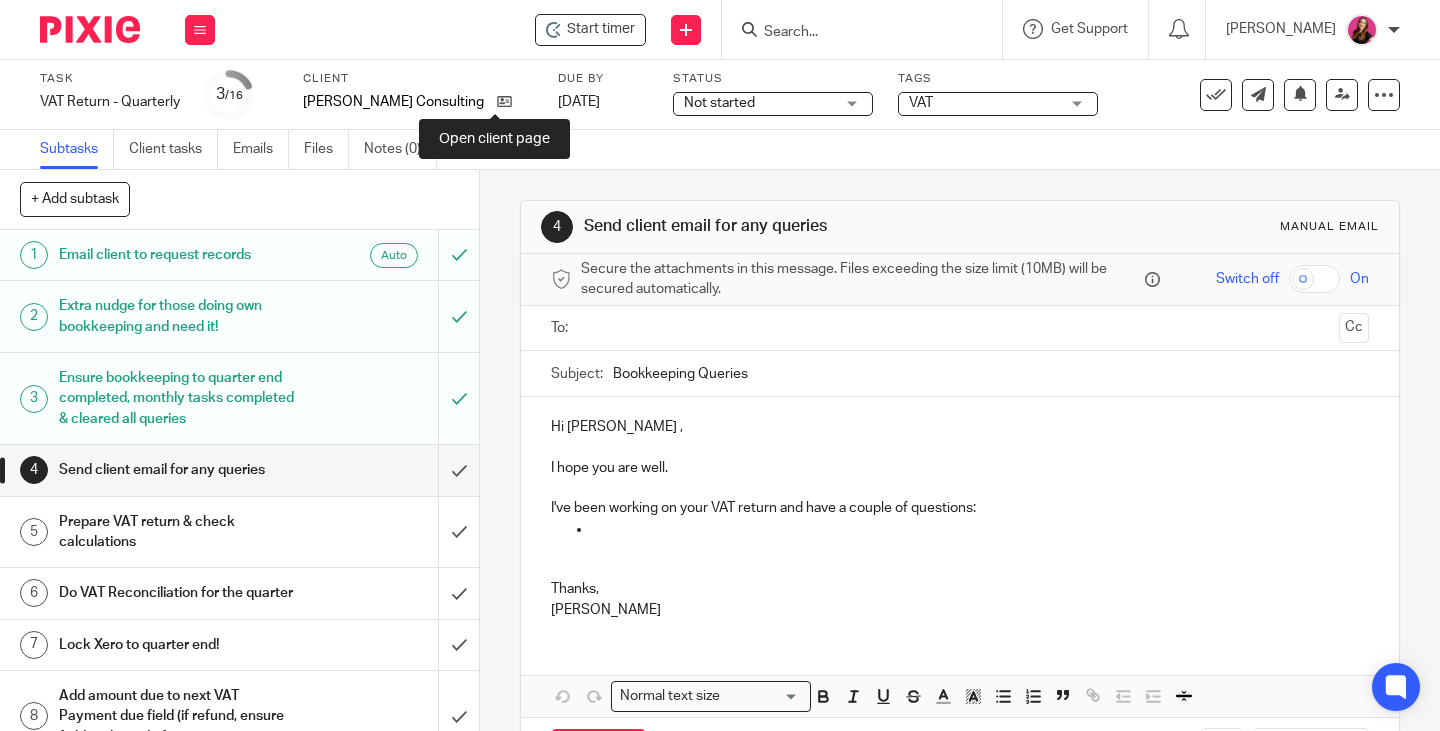 scroll, scrollTop: 0, scrollLeft: 0, axis: both 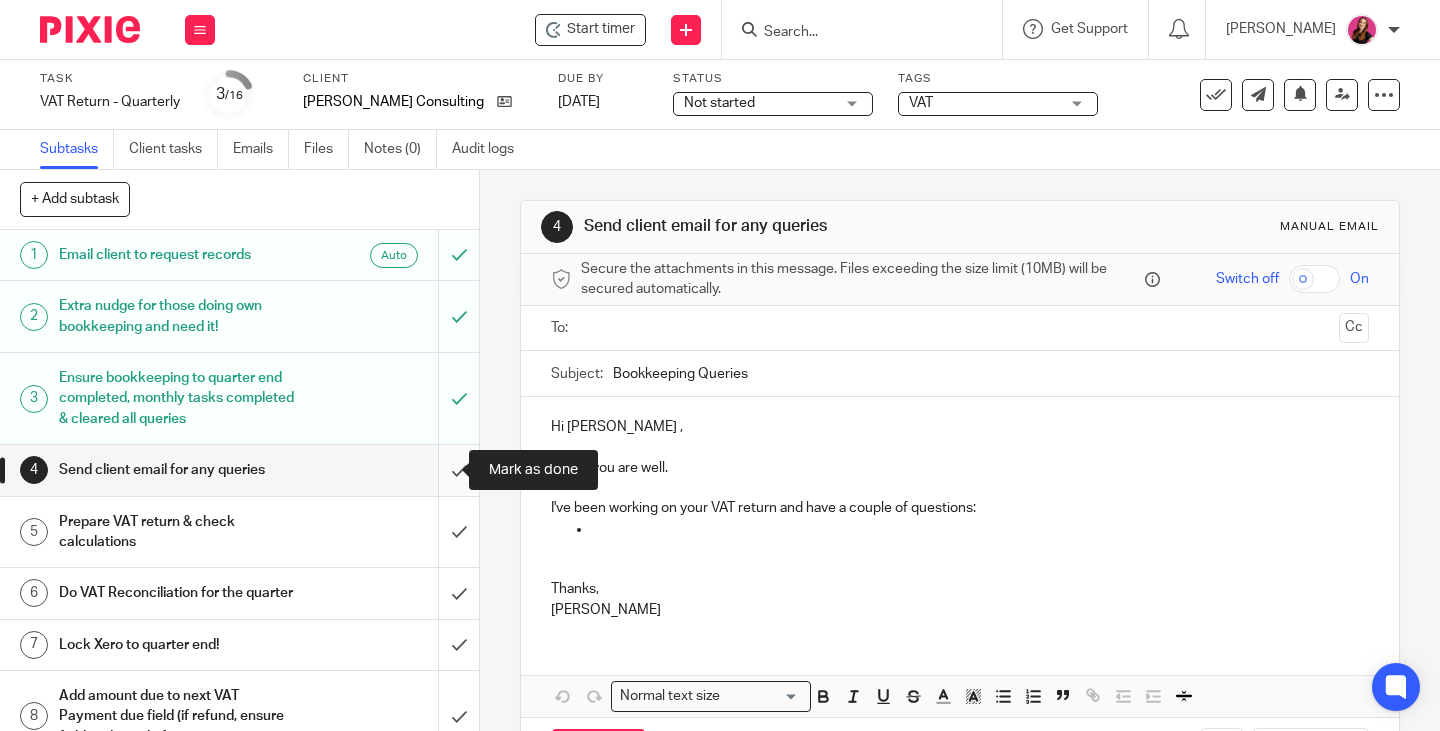click at bounding box center (239, 470) 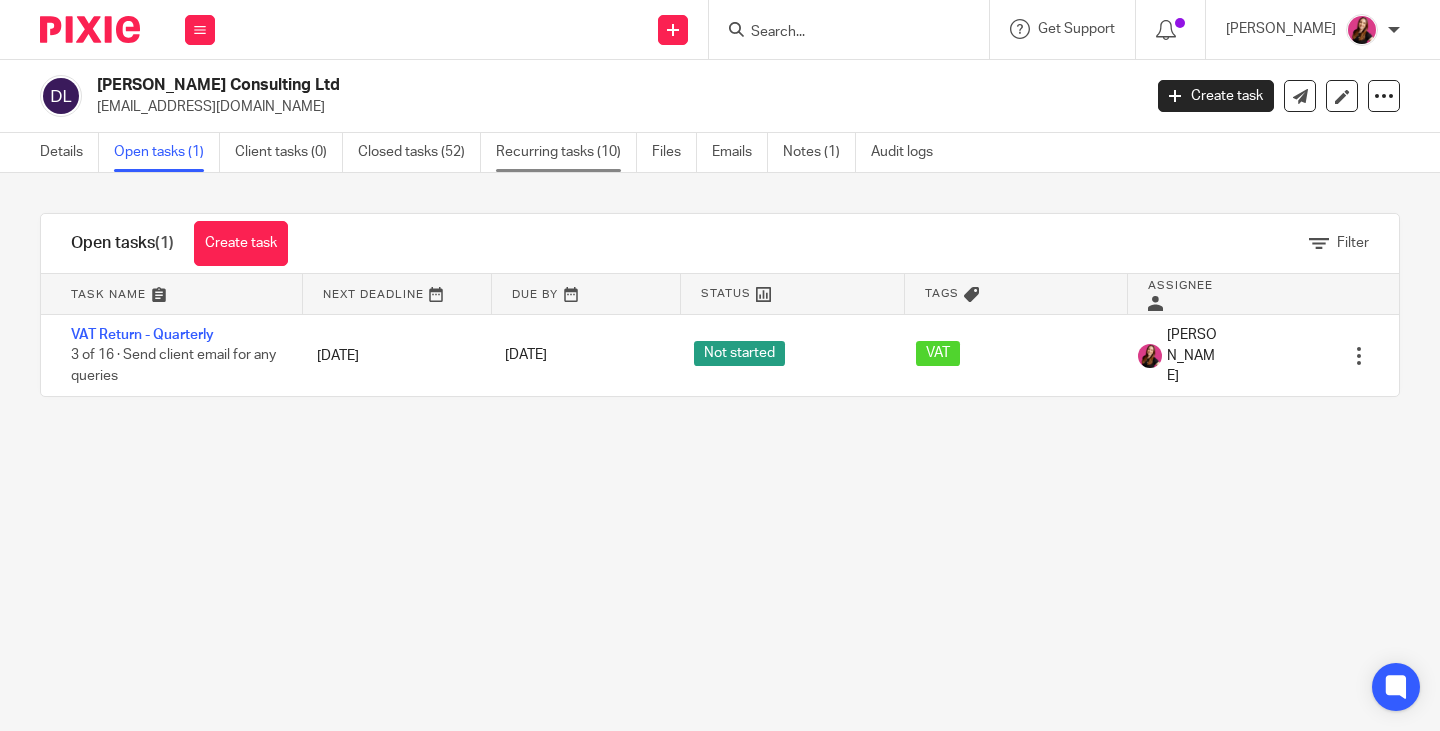 scroll, scrollTop: 0, scrollLeft: 0, axis: both 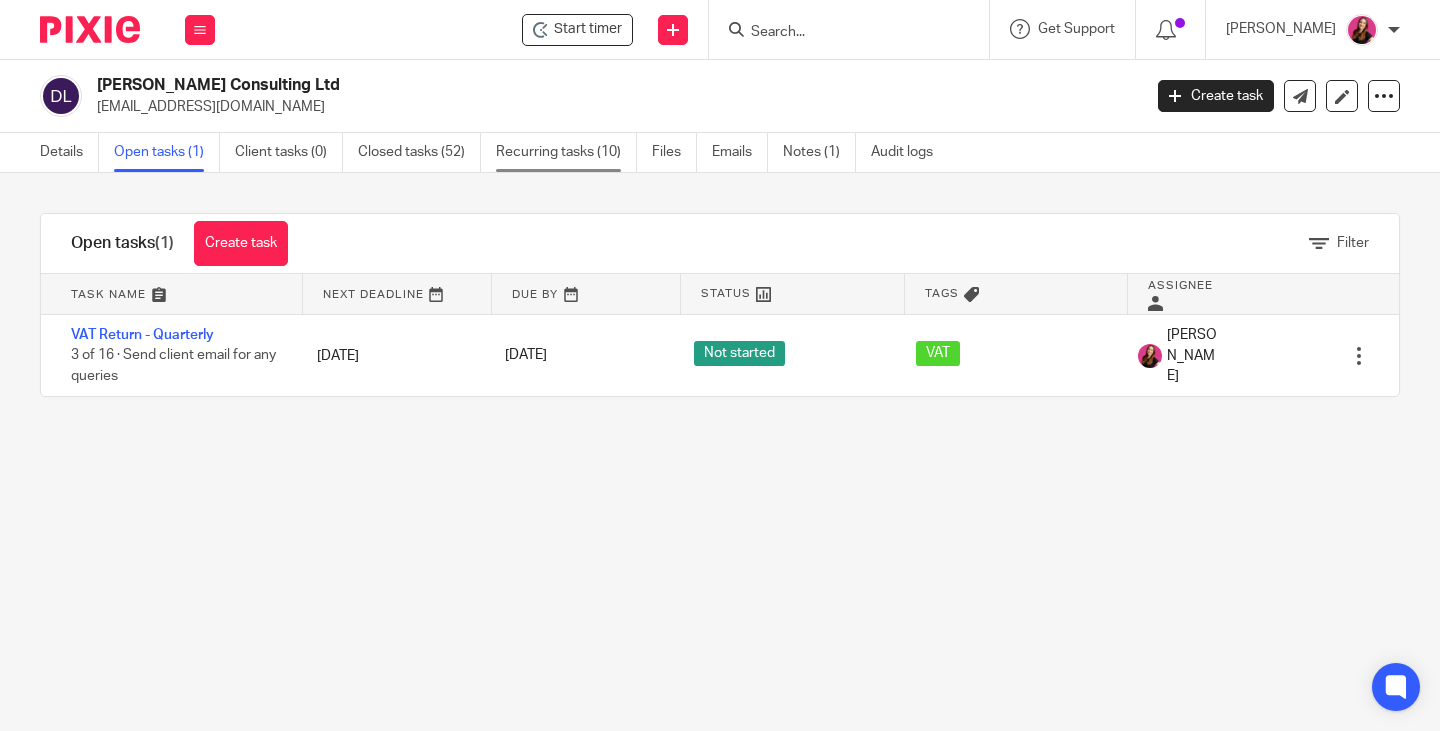 click on "Recurring tasks (10)" at bounding box center [566, 152] 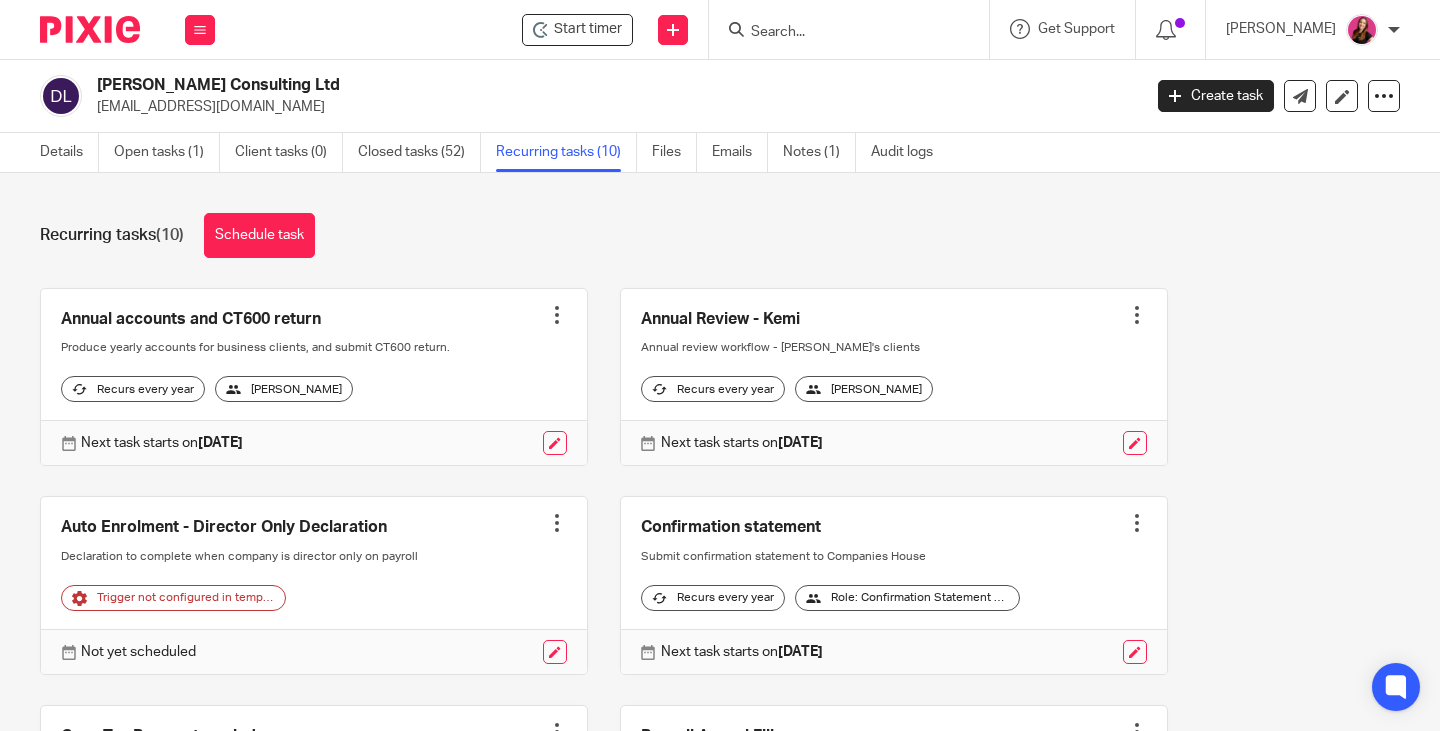 scroll, scrollTop: 0, scrollLeft: 0, axis: both 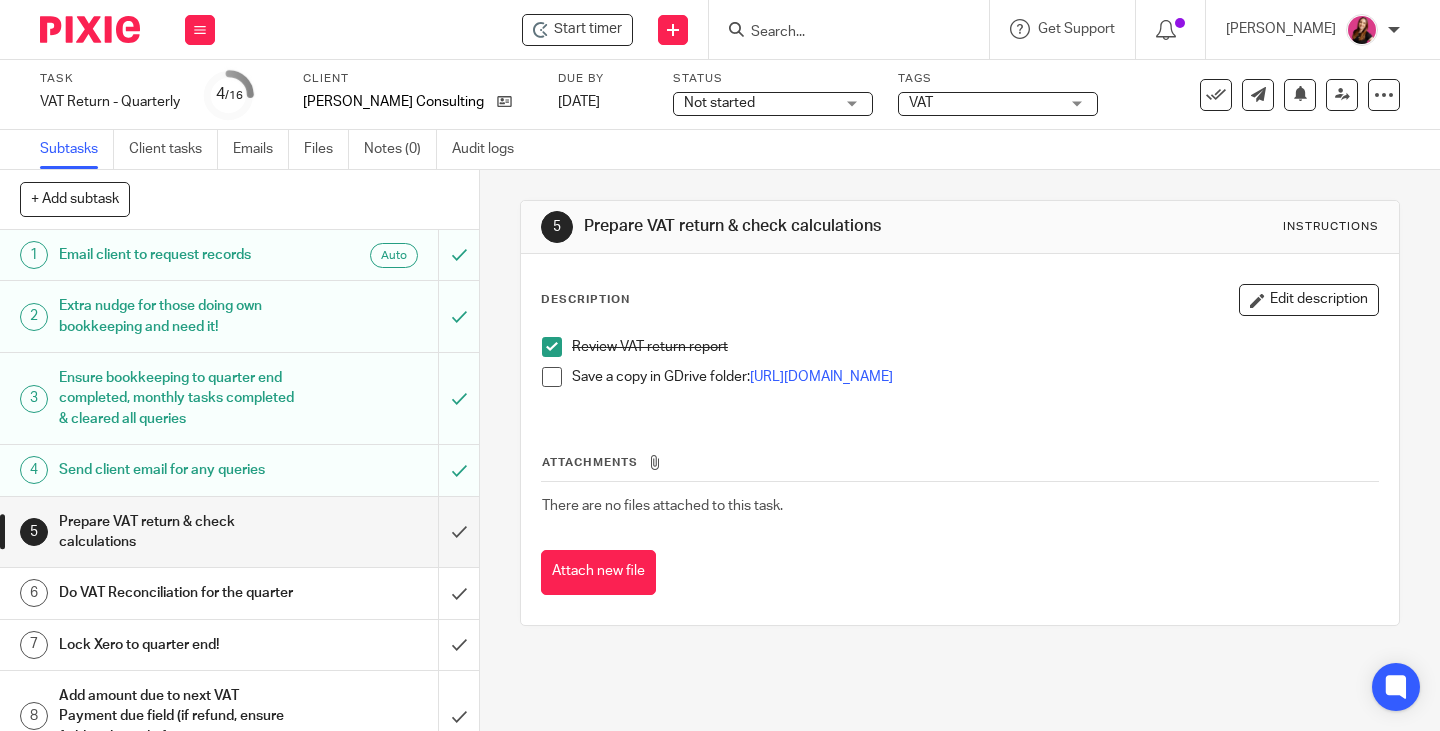 click at bounding box center [552, 377] 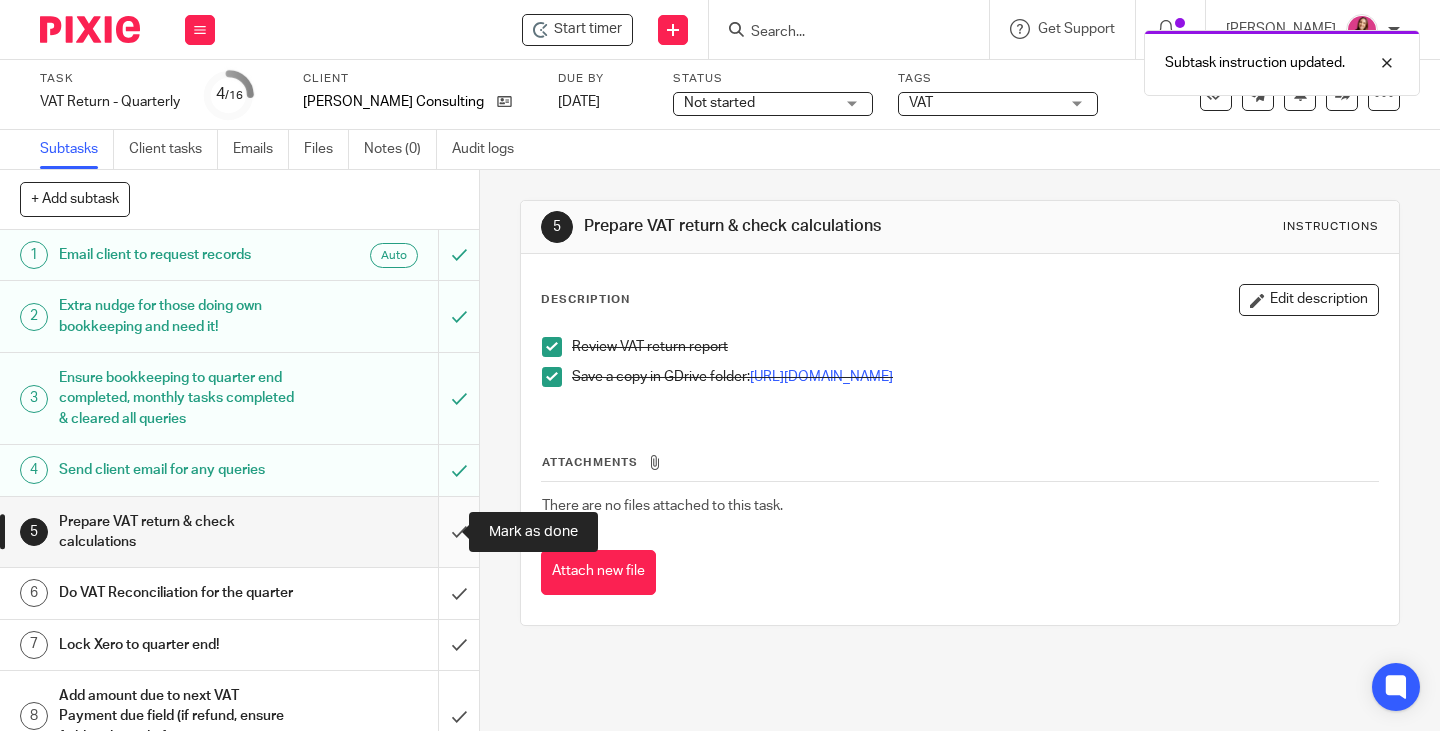 click at bounding box center (239, 532) 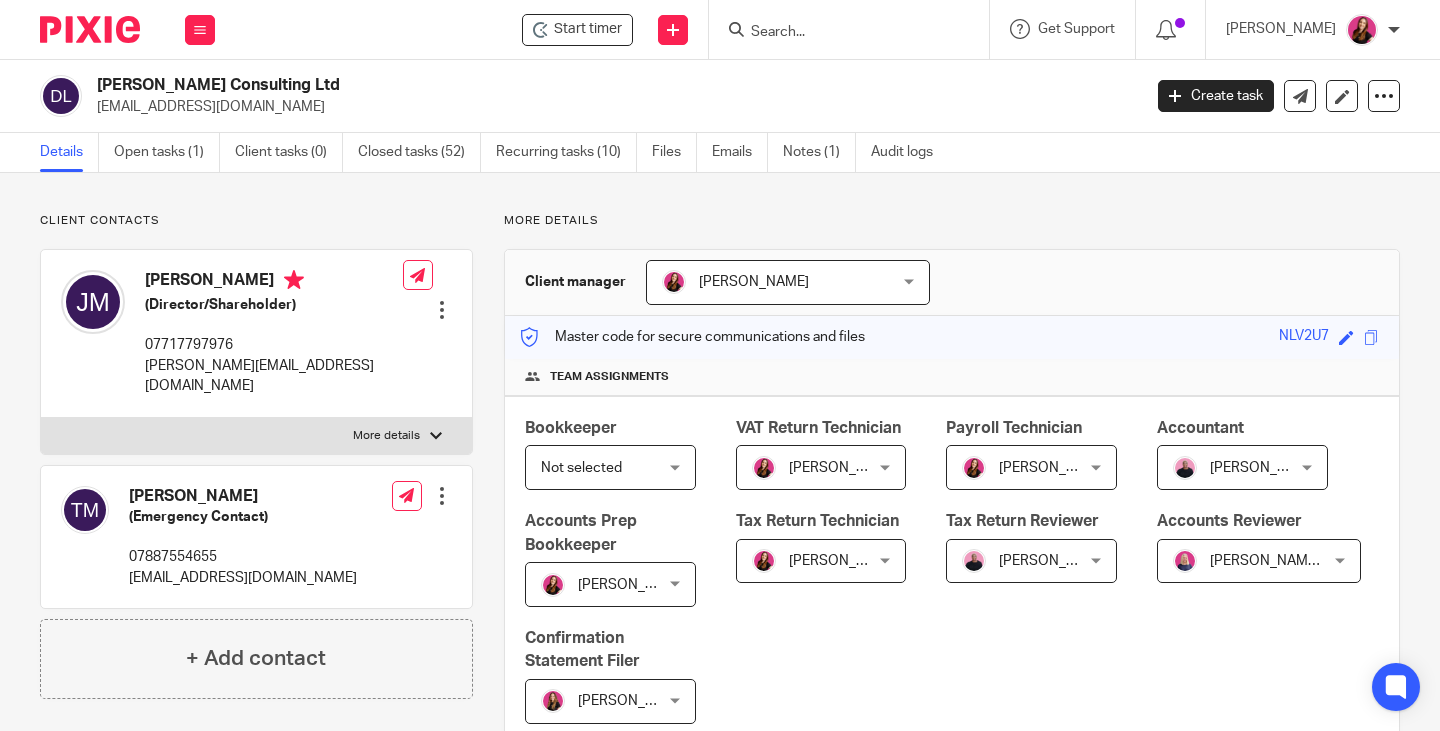 scroll, scrollTop: 0, scrollLeft: 0, axis: both 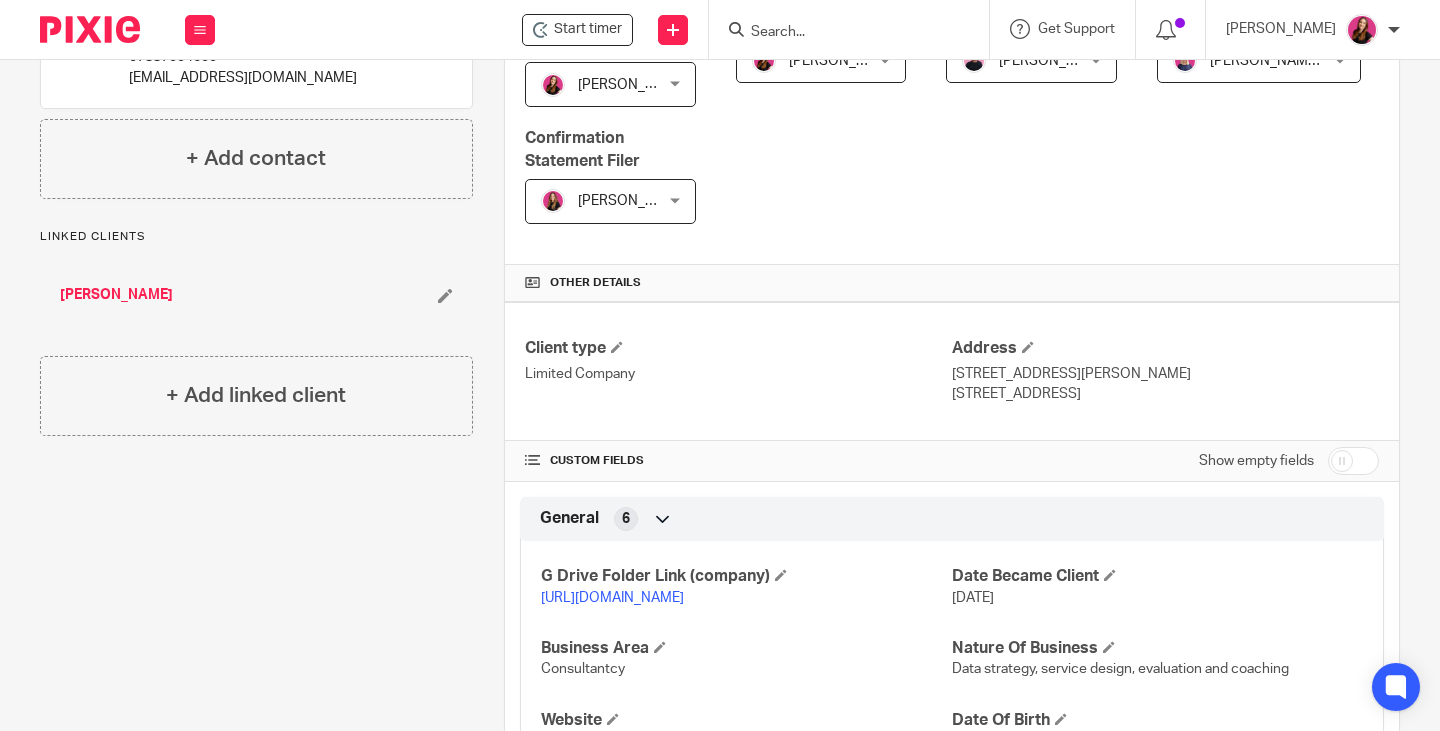 click at bounding box center [1353, 461] 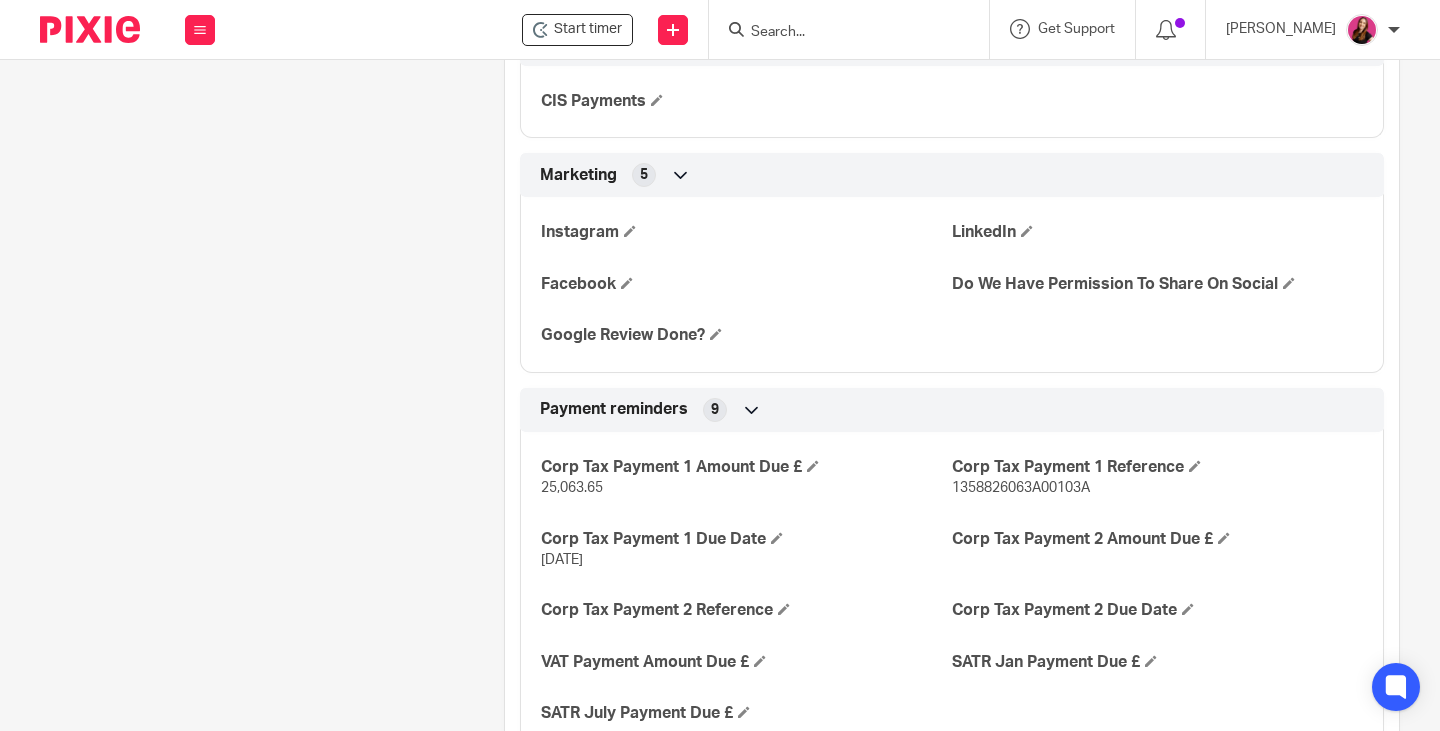 scroll, scrollTop: 3400, scrollLeft: 0, axis: vertical 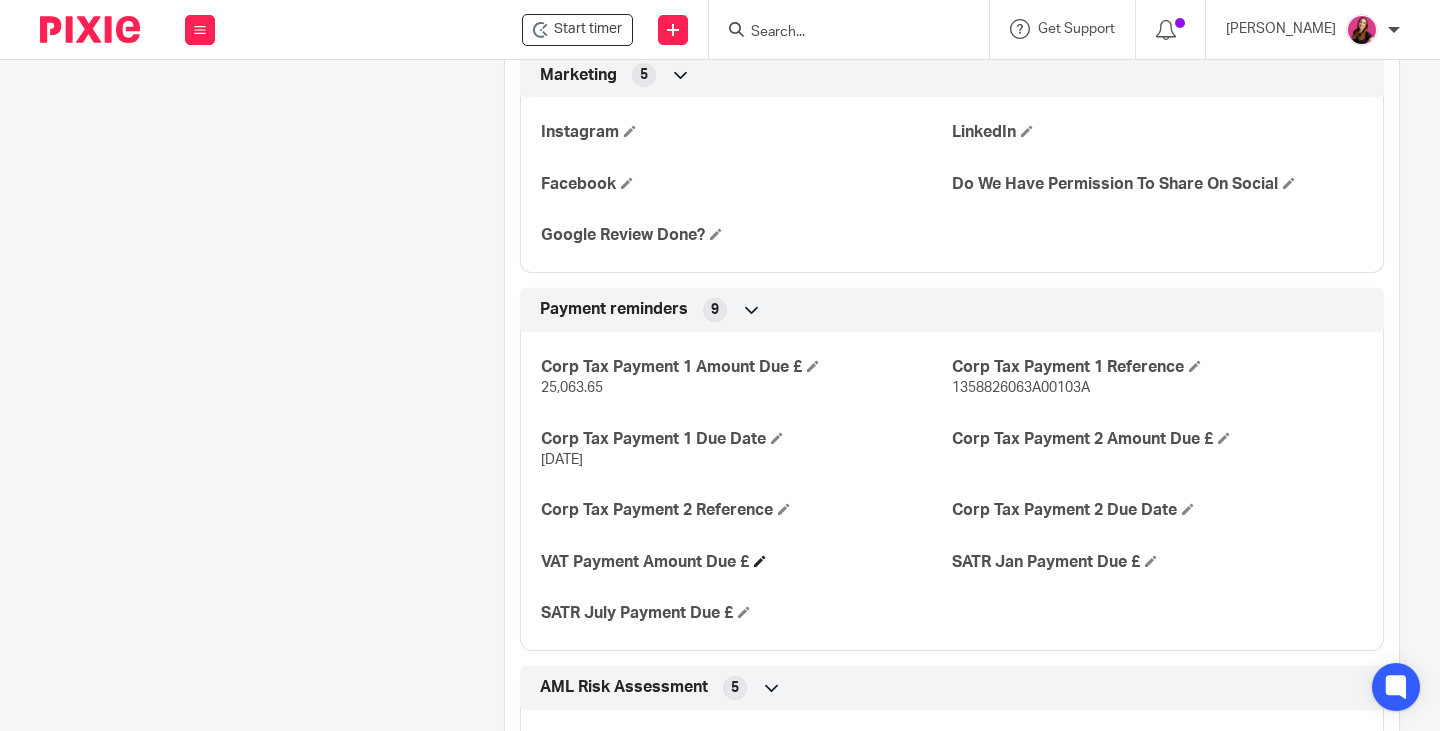 click on "VAT Payment Amount Due £" at bounding box center (746, 562) 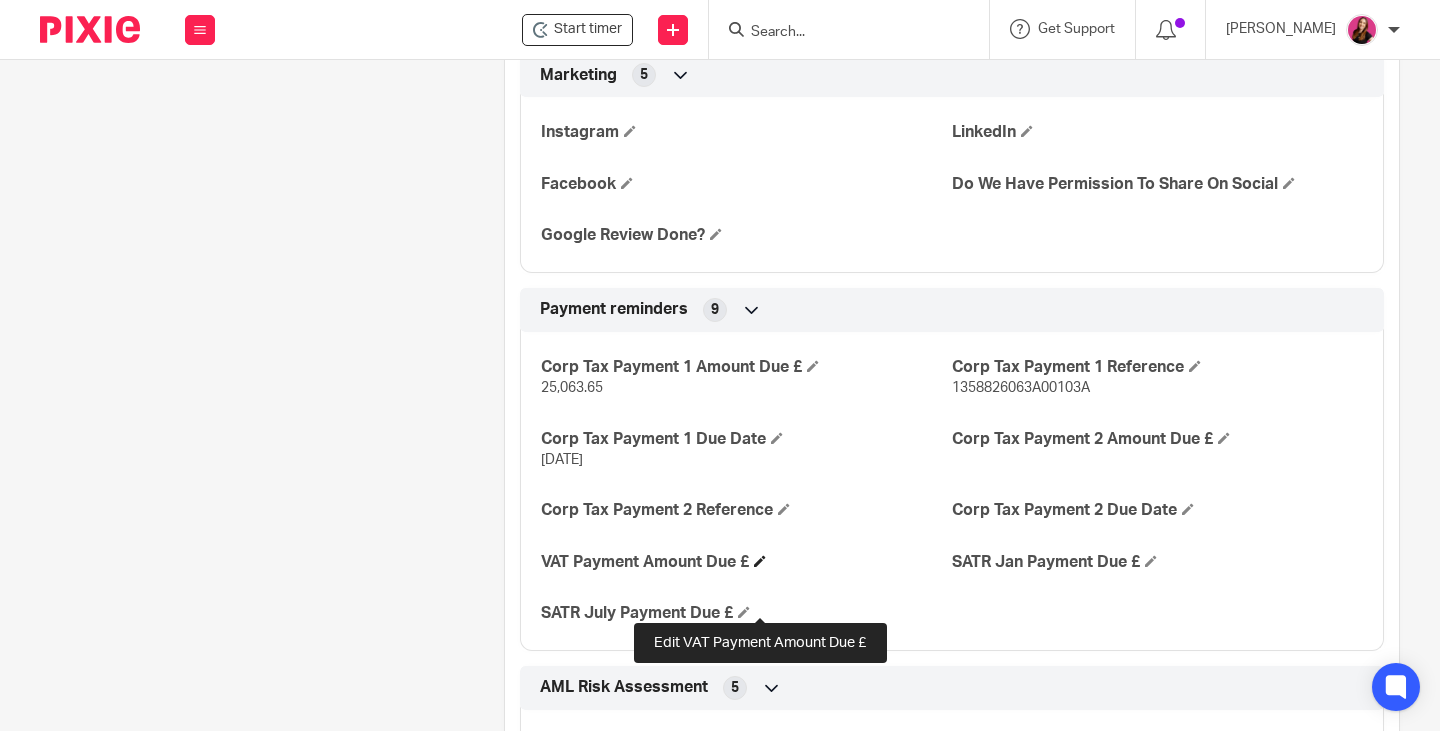 click at bounding box center (760, 561) 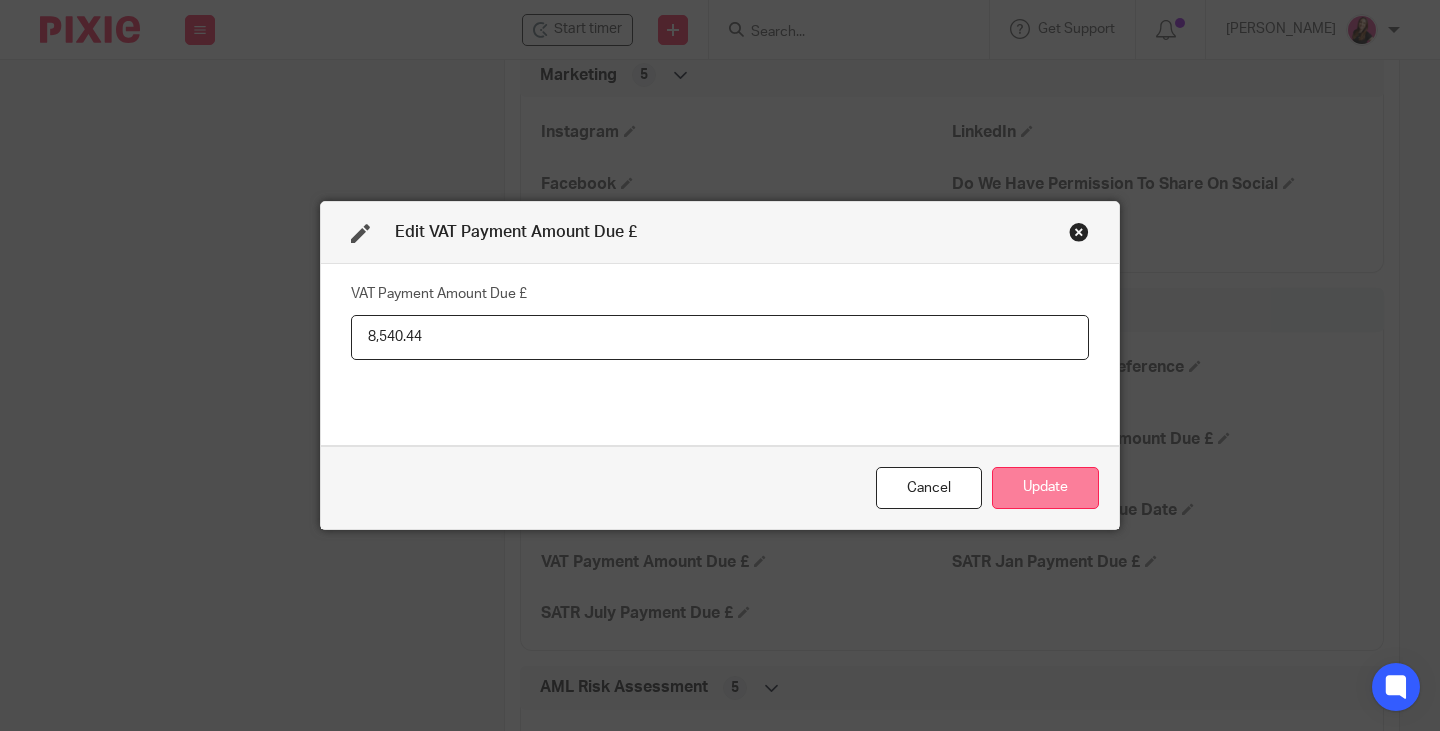 type on "8,540.44" 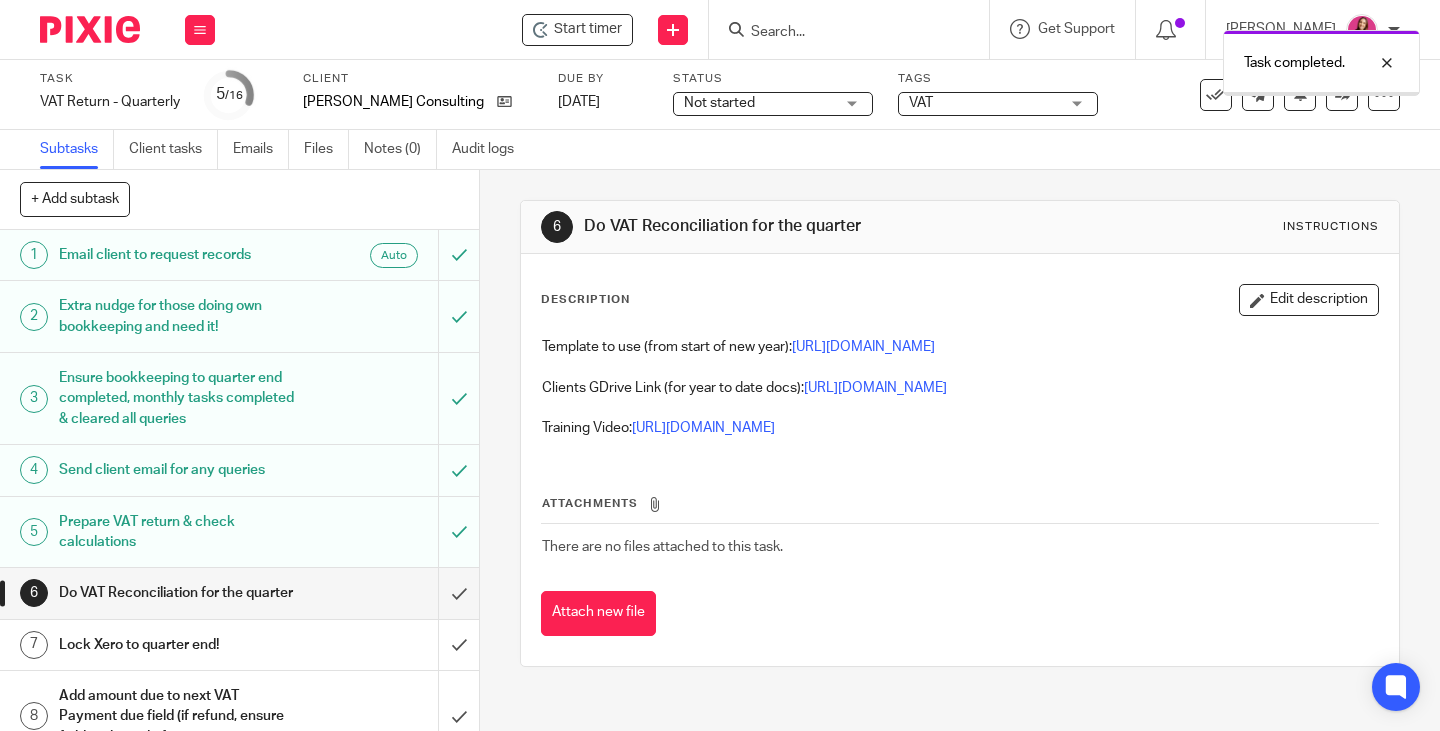 scroll, scrollTop: 0, scrollLeft: 0, axis: both 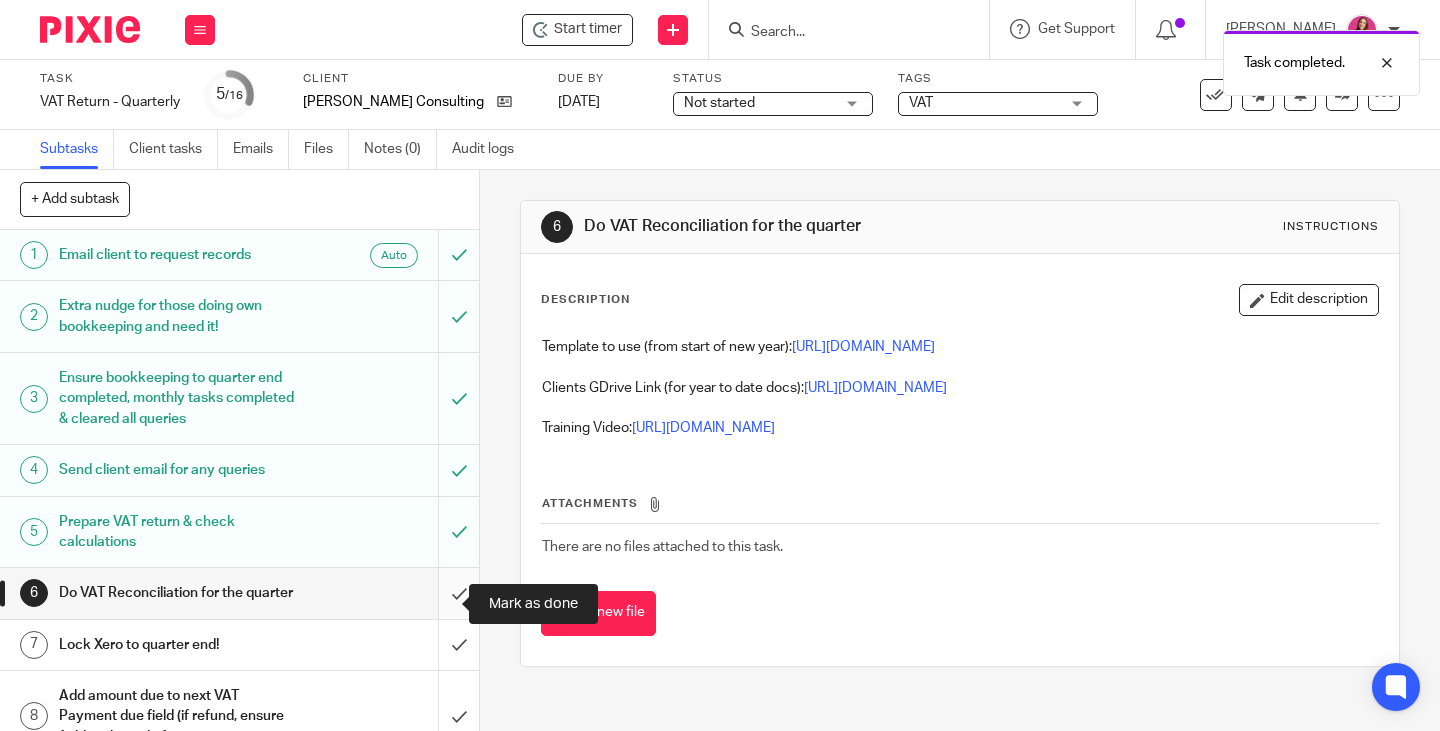 click at bounding box center [239, 593] 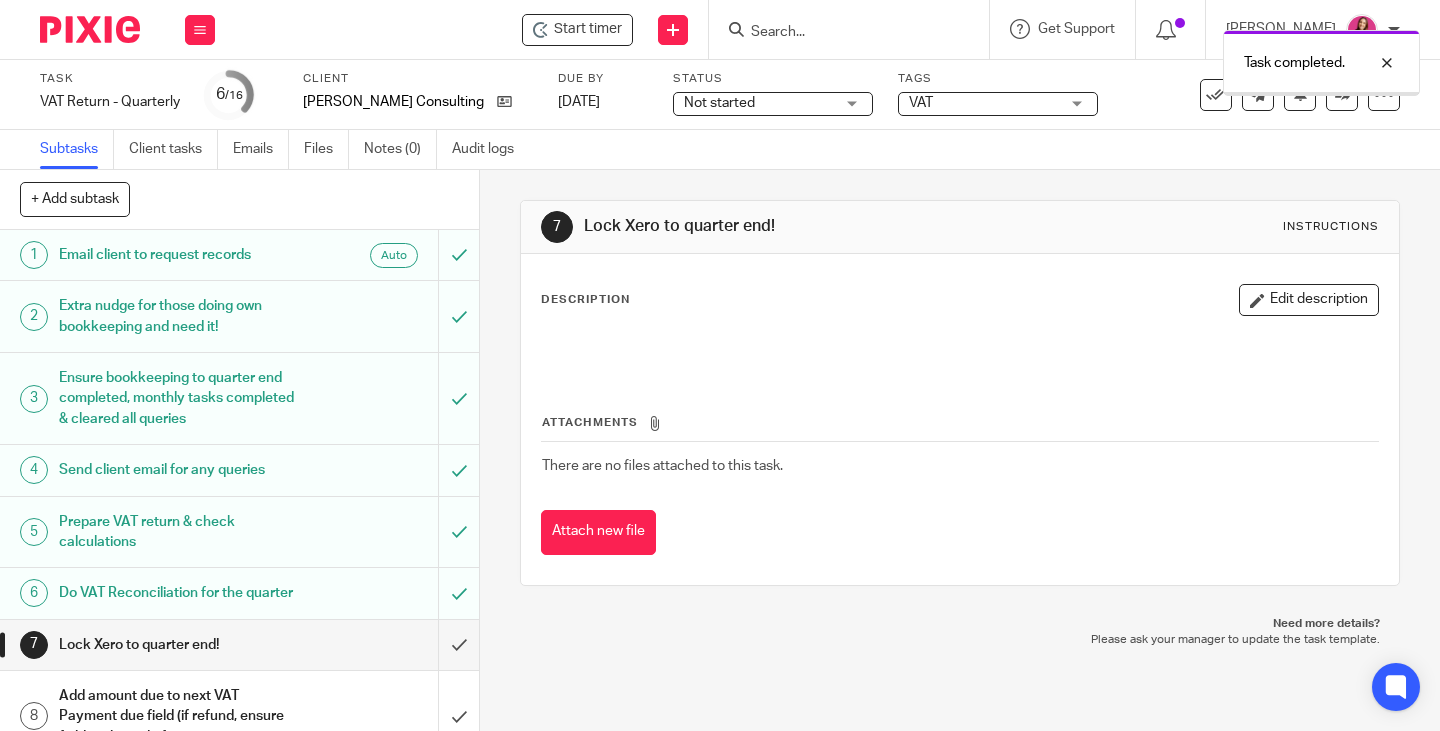 scroll, scrollTop: 0, scrollLeft: 0, axis: both 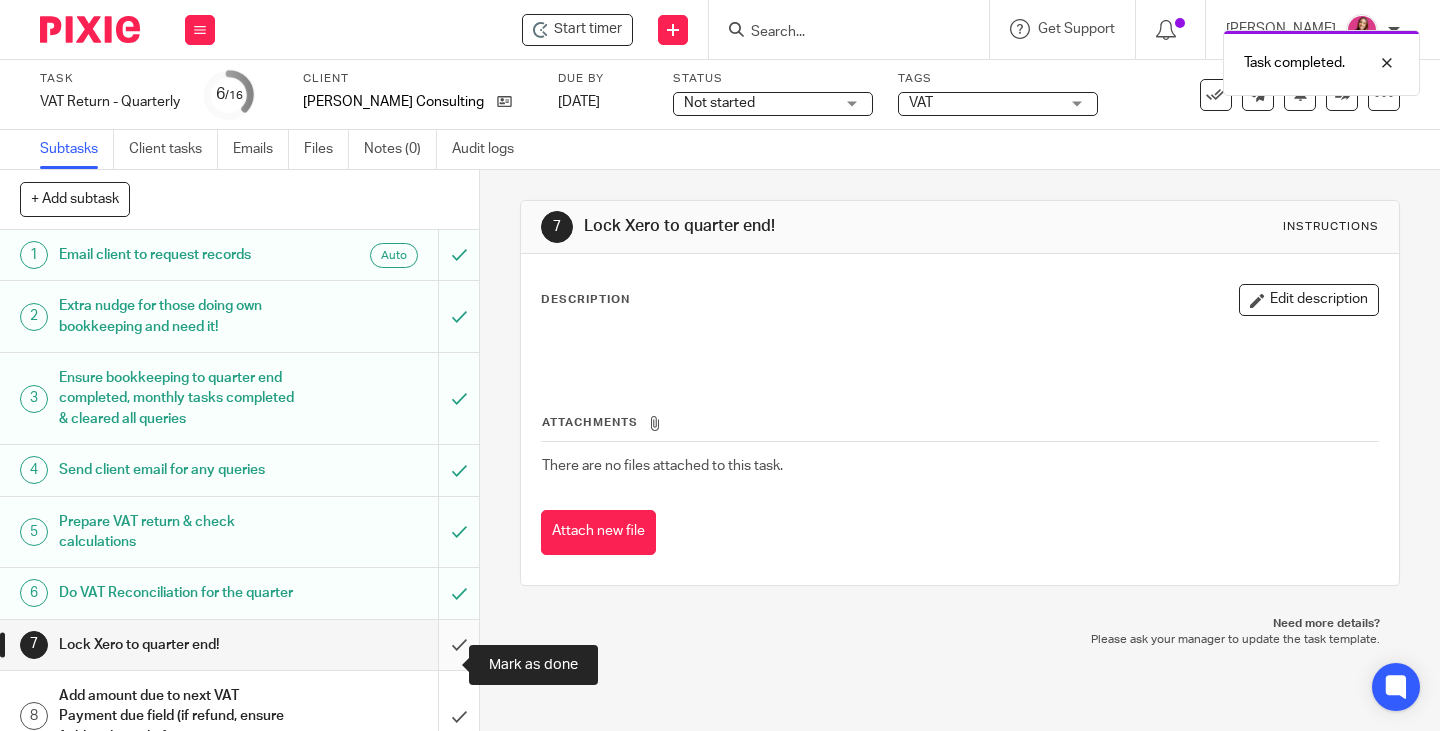 click at bounding box center [239, 645] 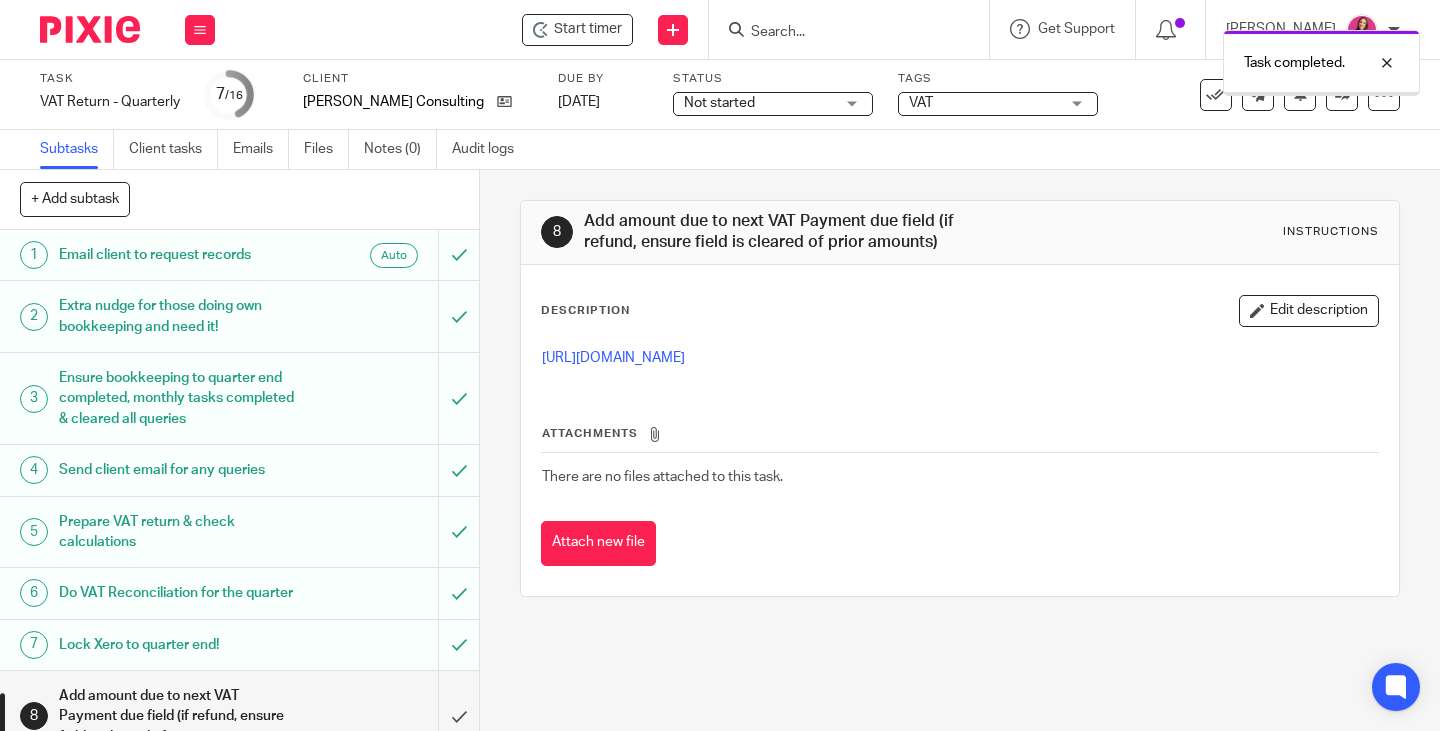 scroll, scrollTop: 0, scrollLeft: 0, axis: both 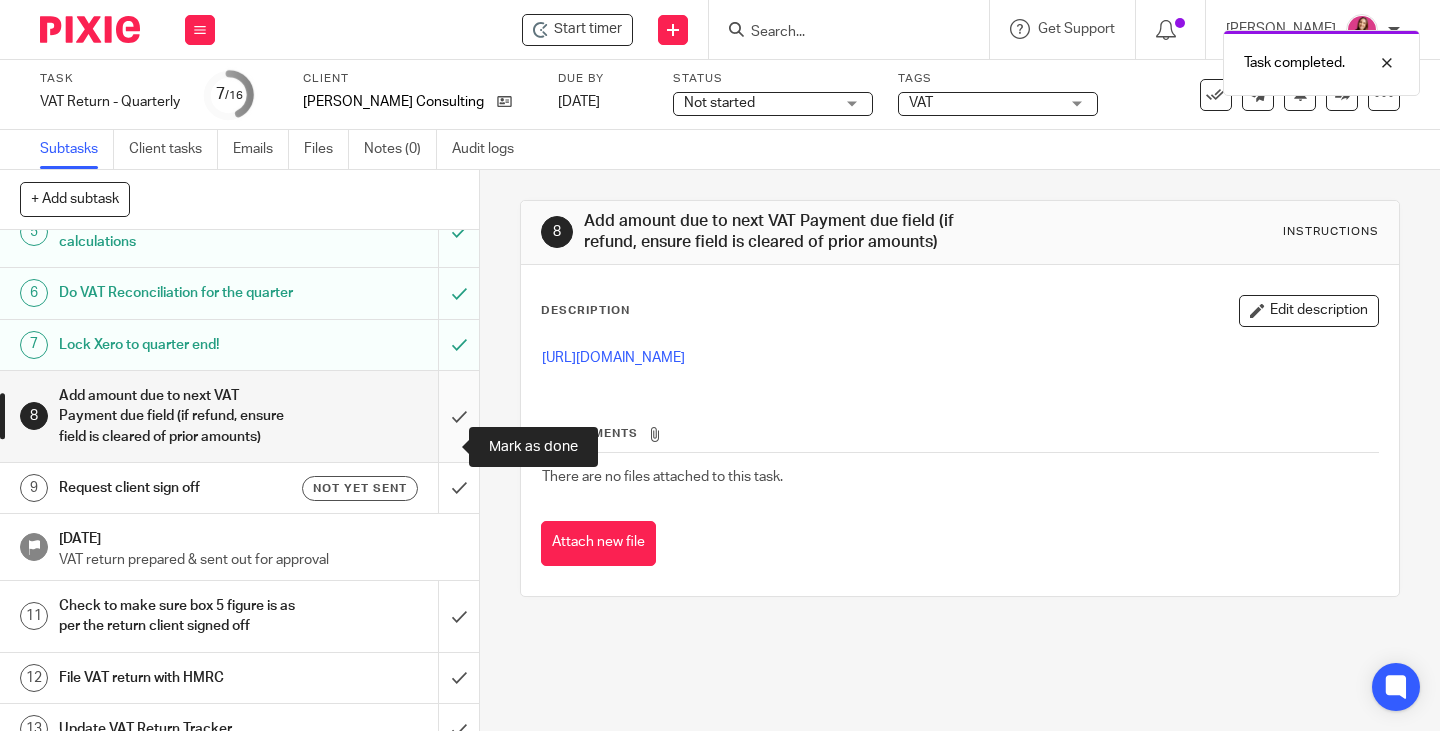click at bounding box center [239, 416] 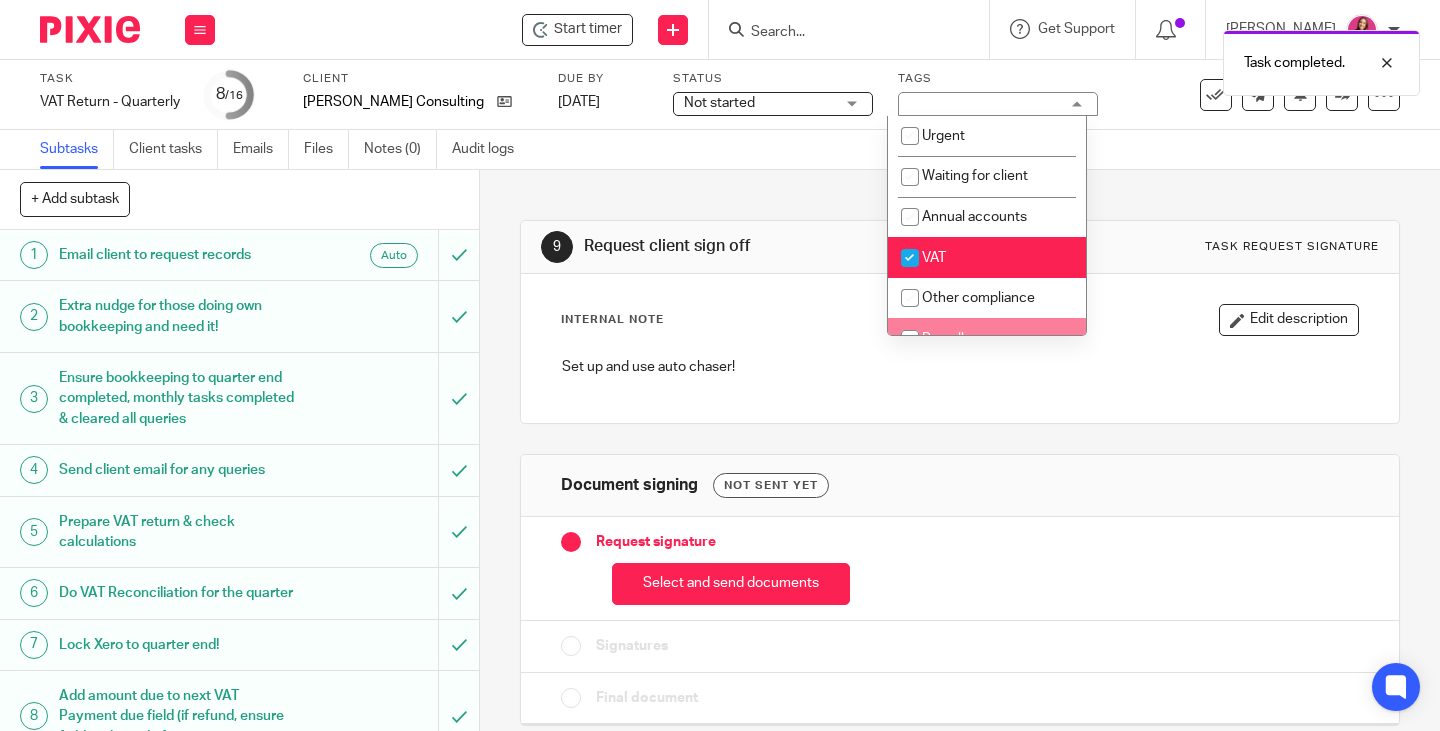scroll, scrollTop: 0, scrollLeft: 0, axis: both 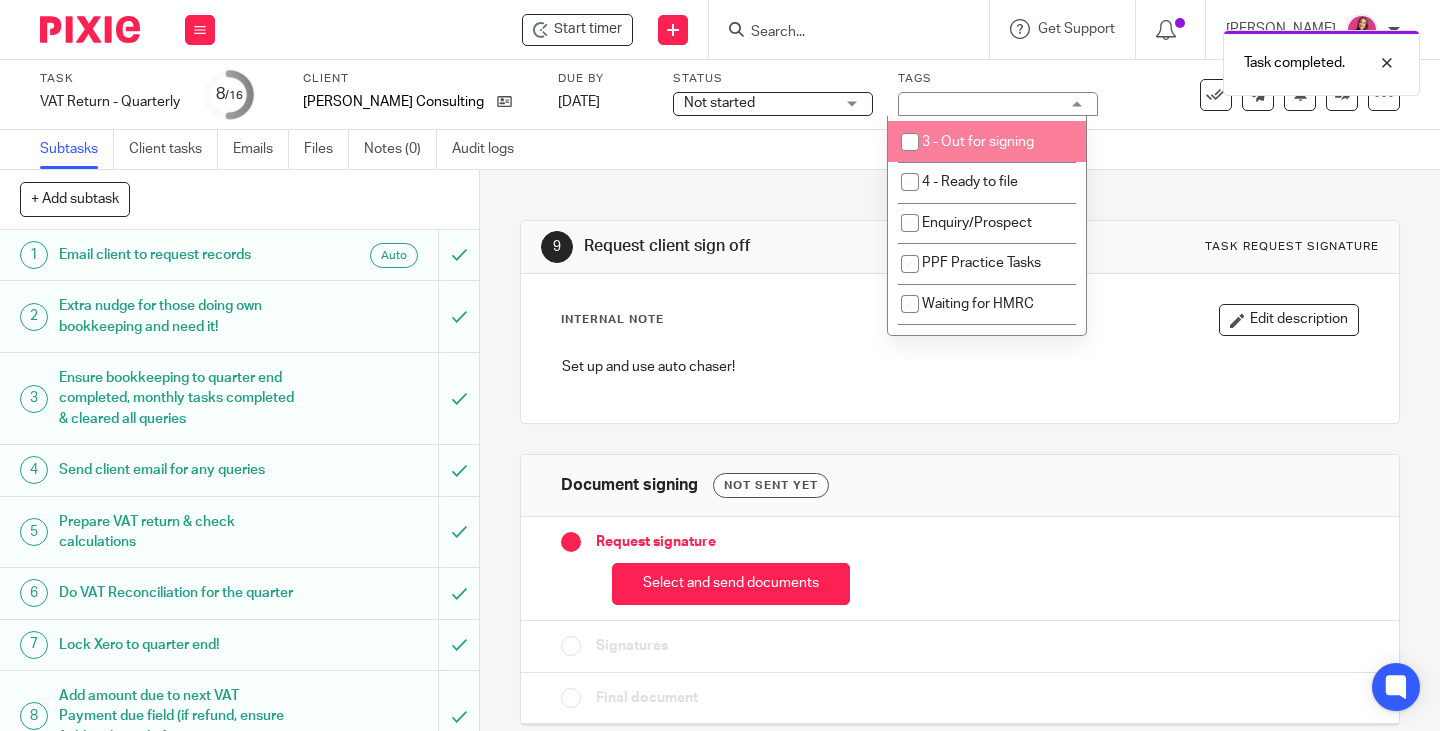 click on "3 - Out for signing" at bounding box center (978, 142) 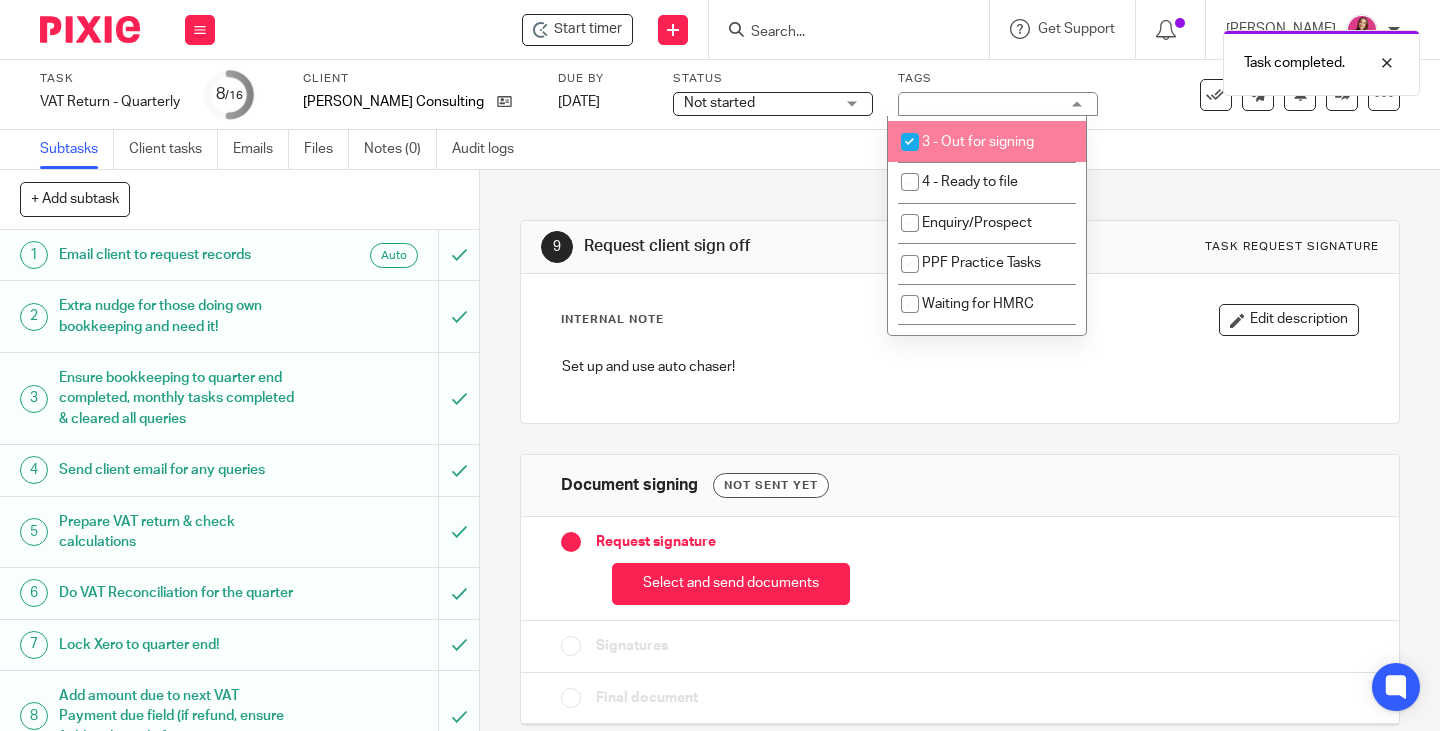 checkbox on "true" 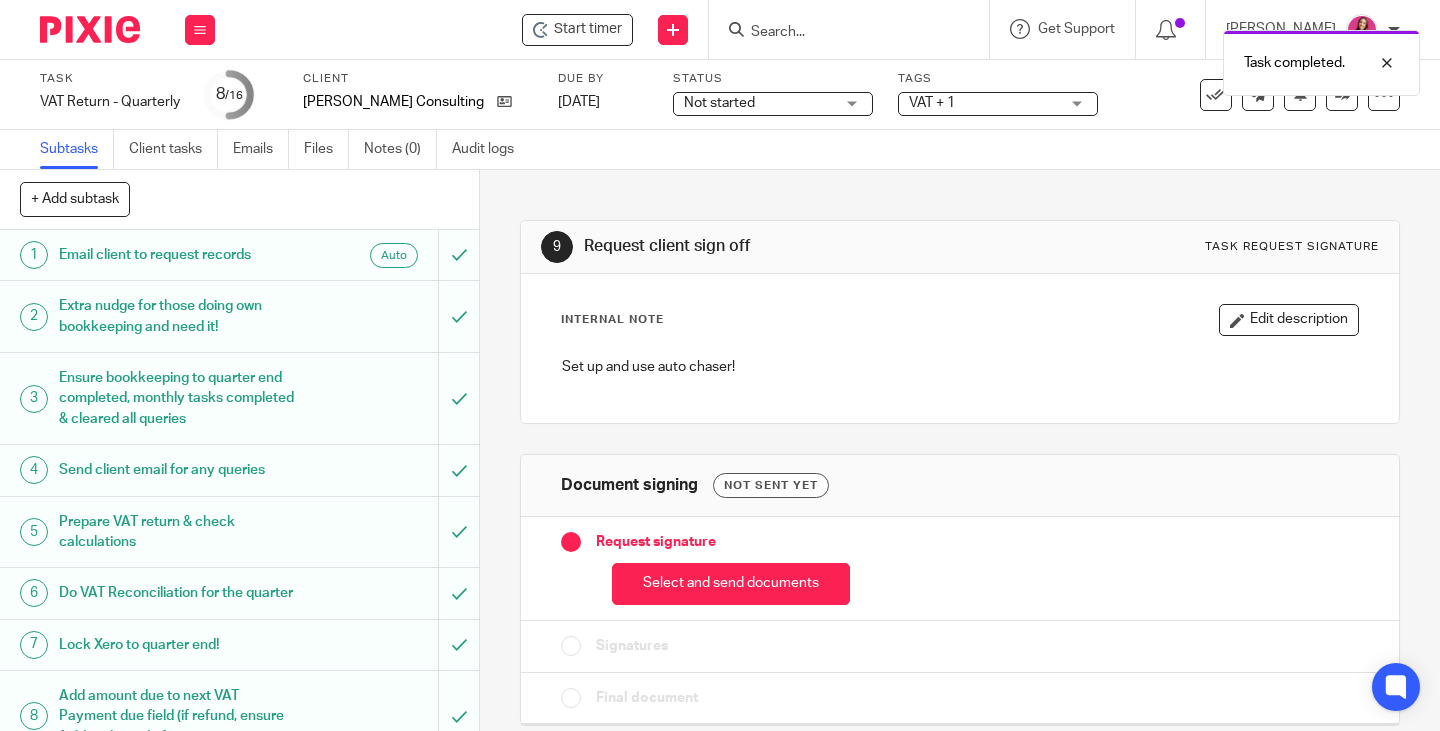 click on "Select and send documents" at bounding box center [731, 584] 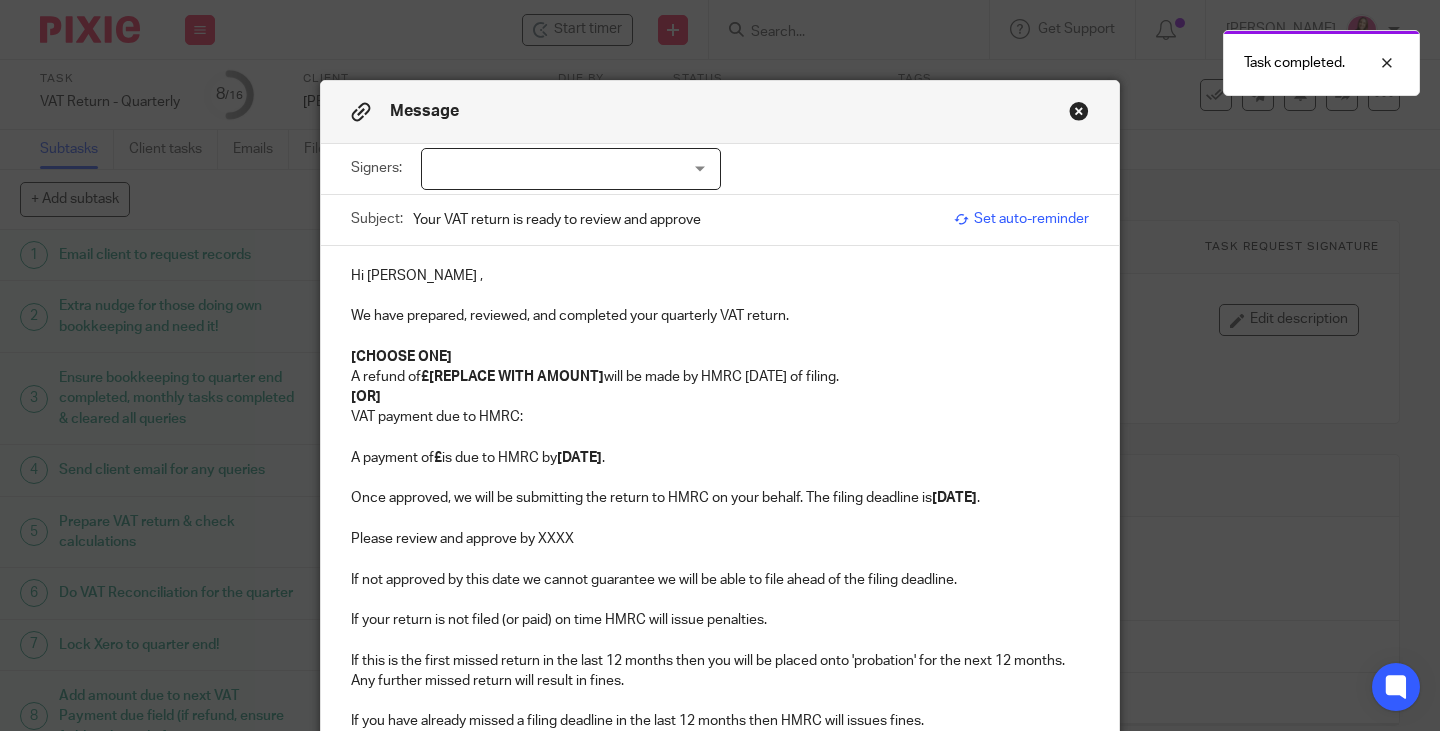 click at bounding box center (571, 169) 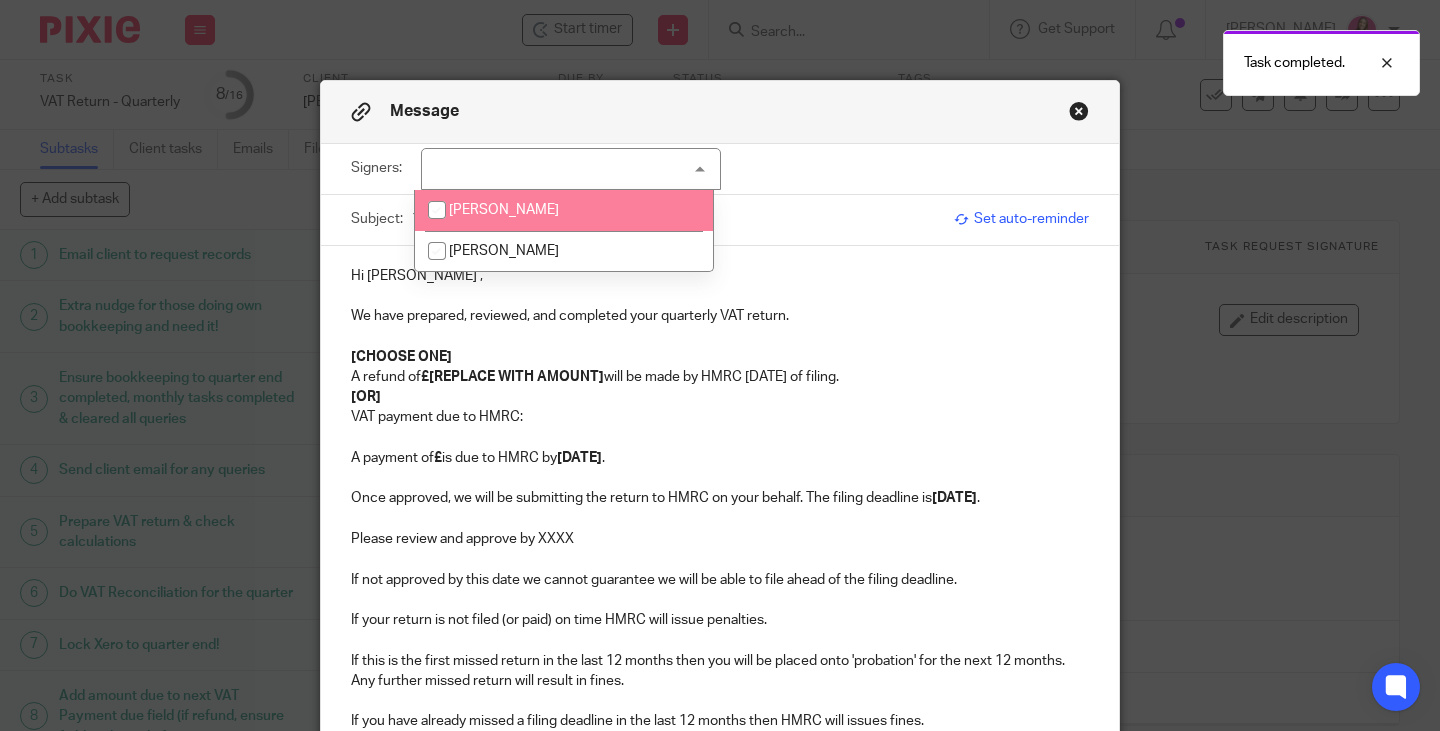 click on "Jesse Mears" at bounding box center (564, 210) 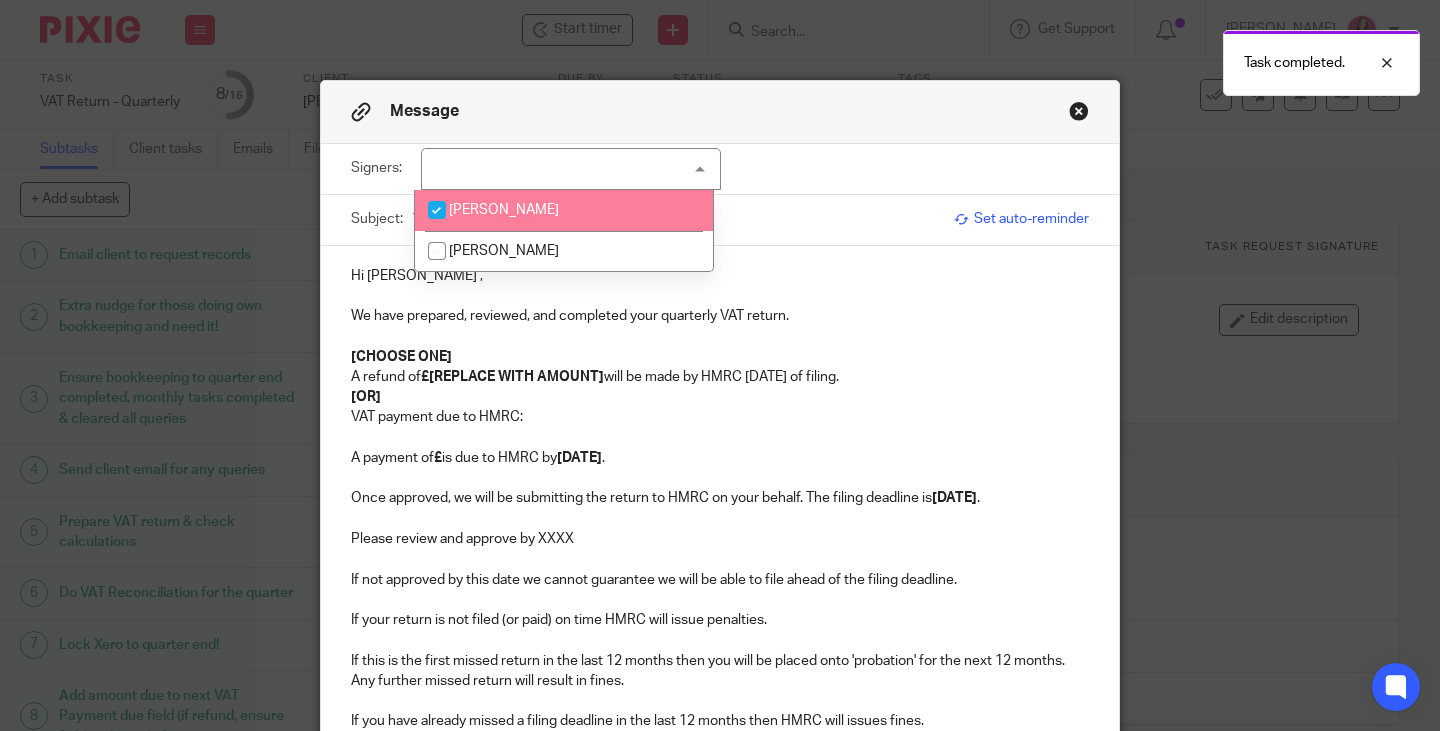 checkbox on "true" 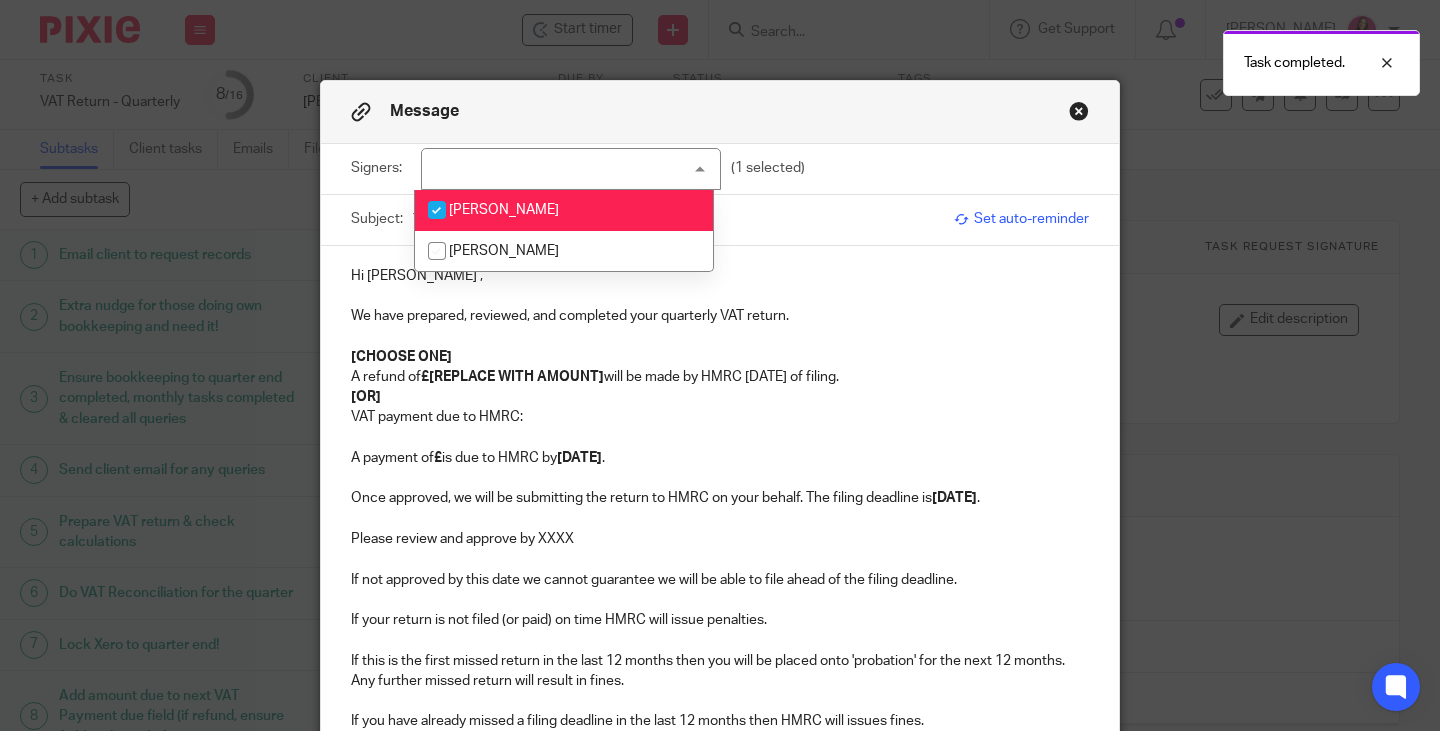 click on "Set auto-reminder" at bounding box center (1021, 219) 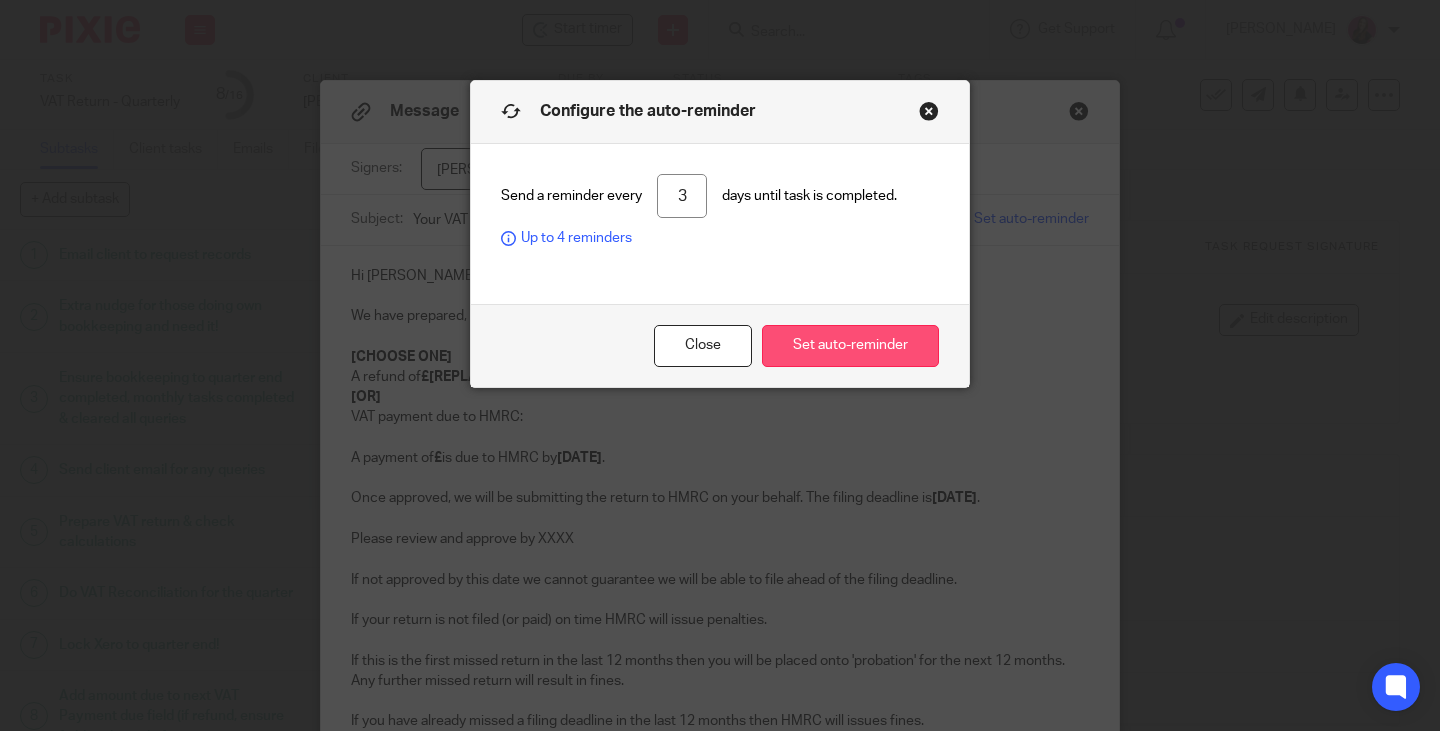 click on "Set auto-reminder" at bounding box center [850, 346] 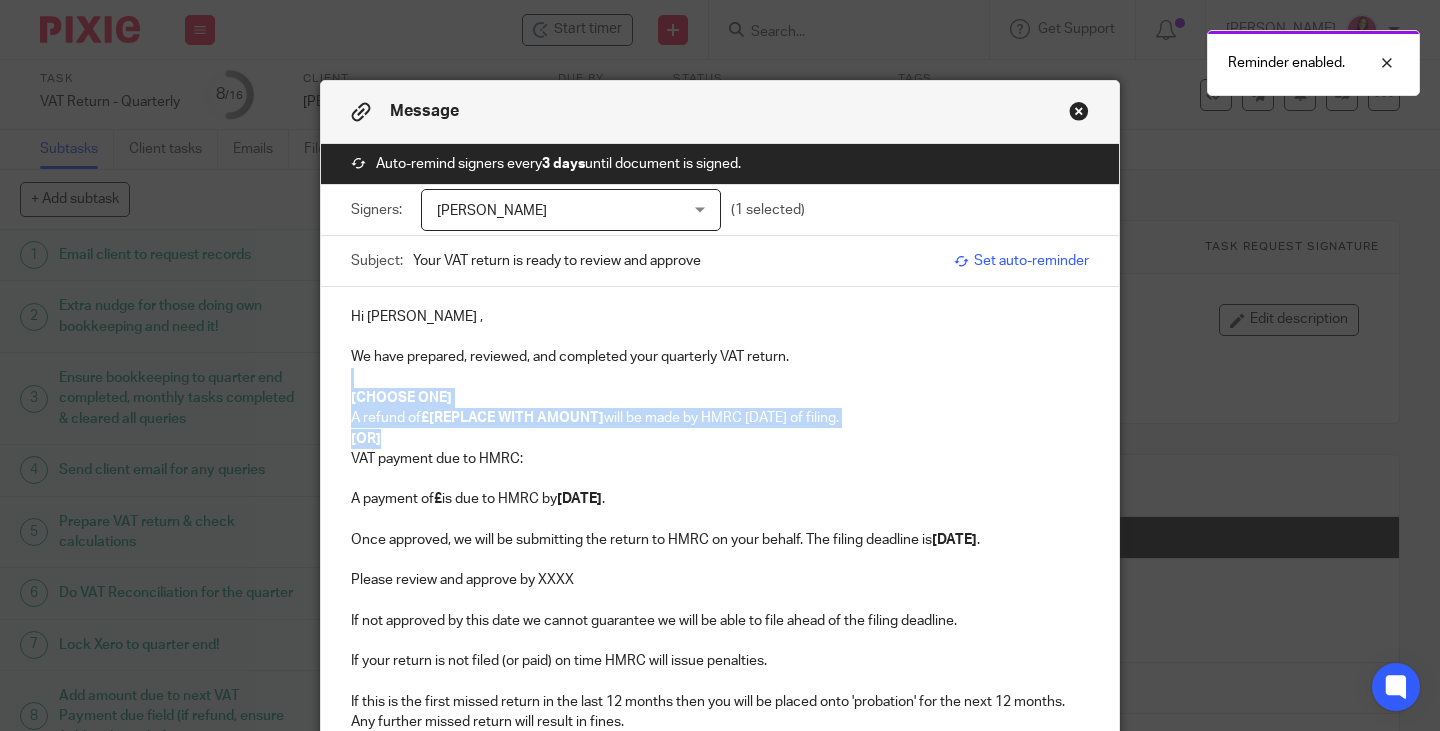drag, startPoint x: 400, startPoint y: 443, endPoint x: 351, endPoint y: 386, distance: 75.16648 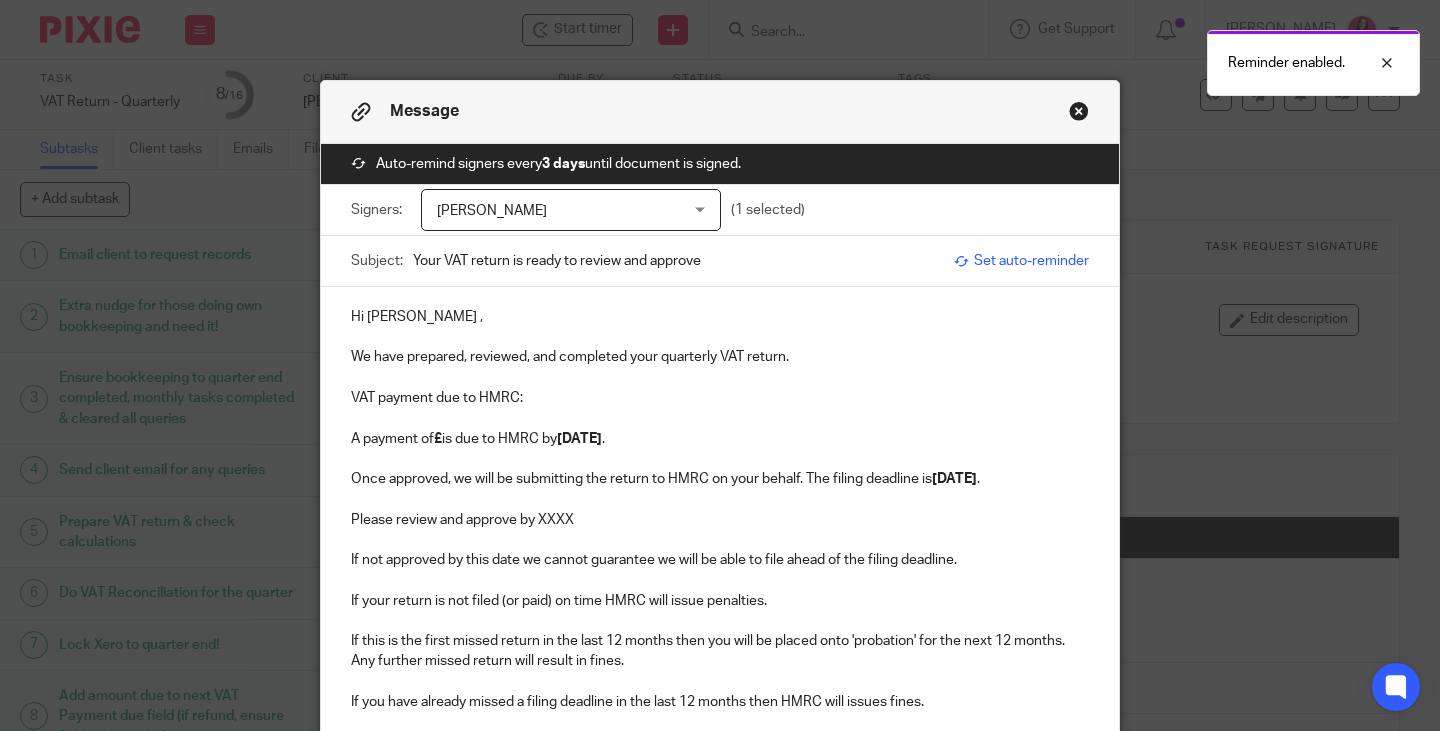 click on "£" at bounding box center (438, 439) 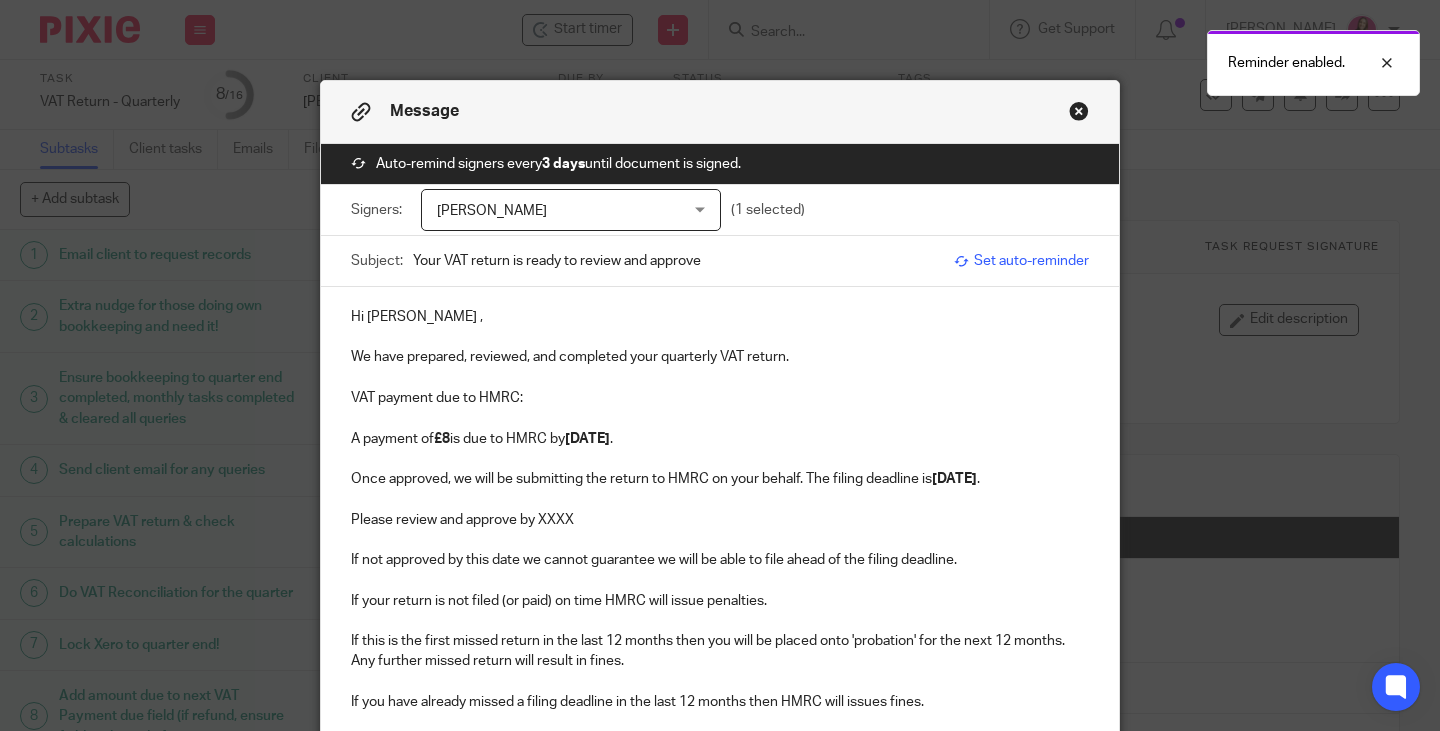 type 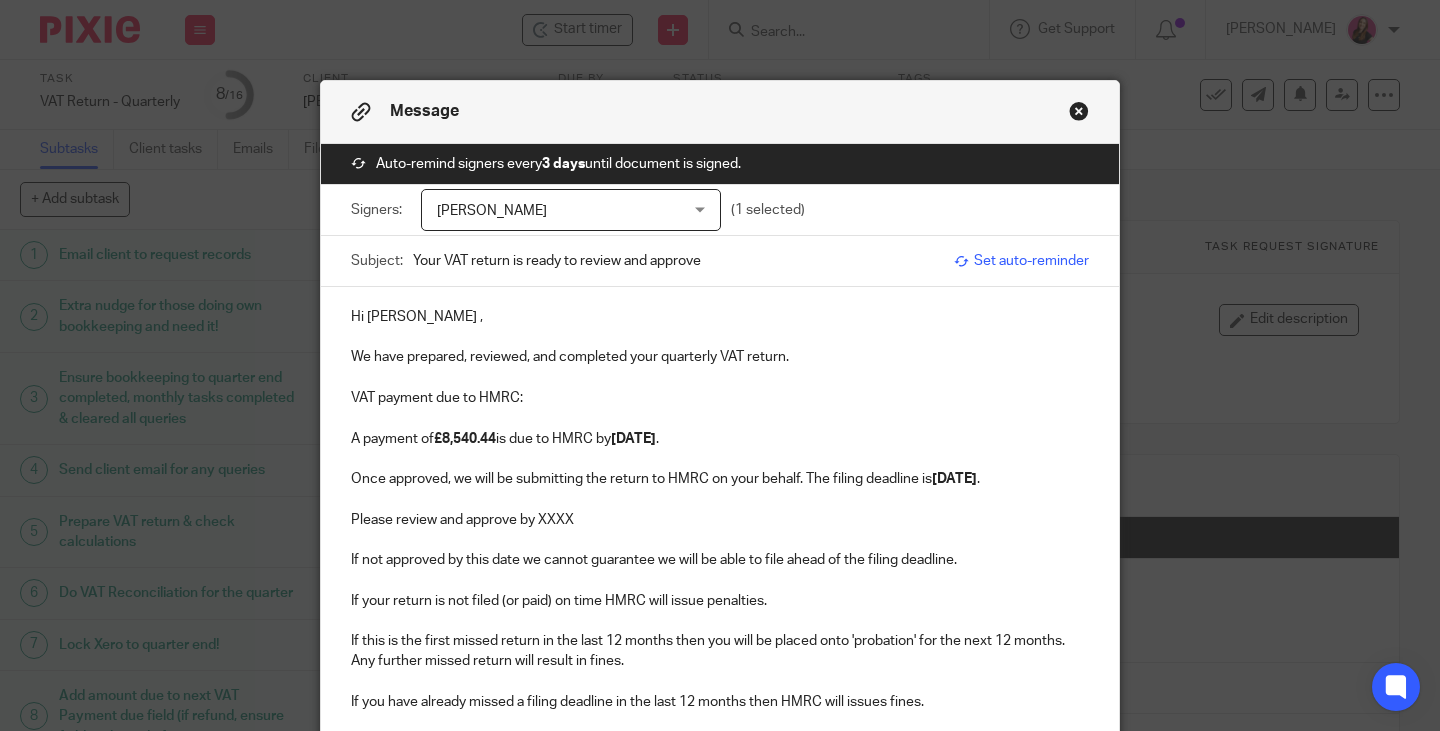 click on "5 Aug 2025" at bounding box center [633, 439] 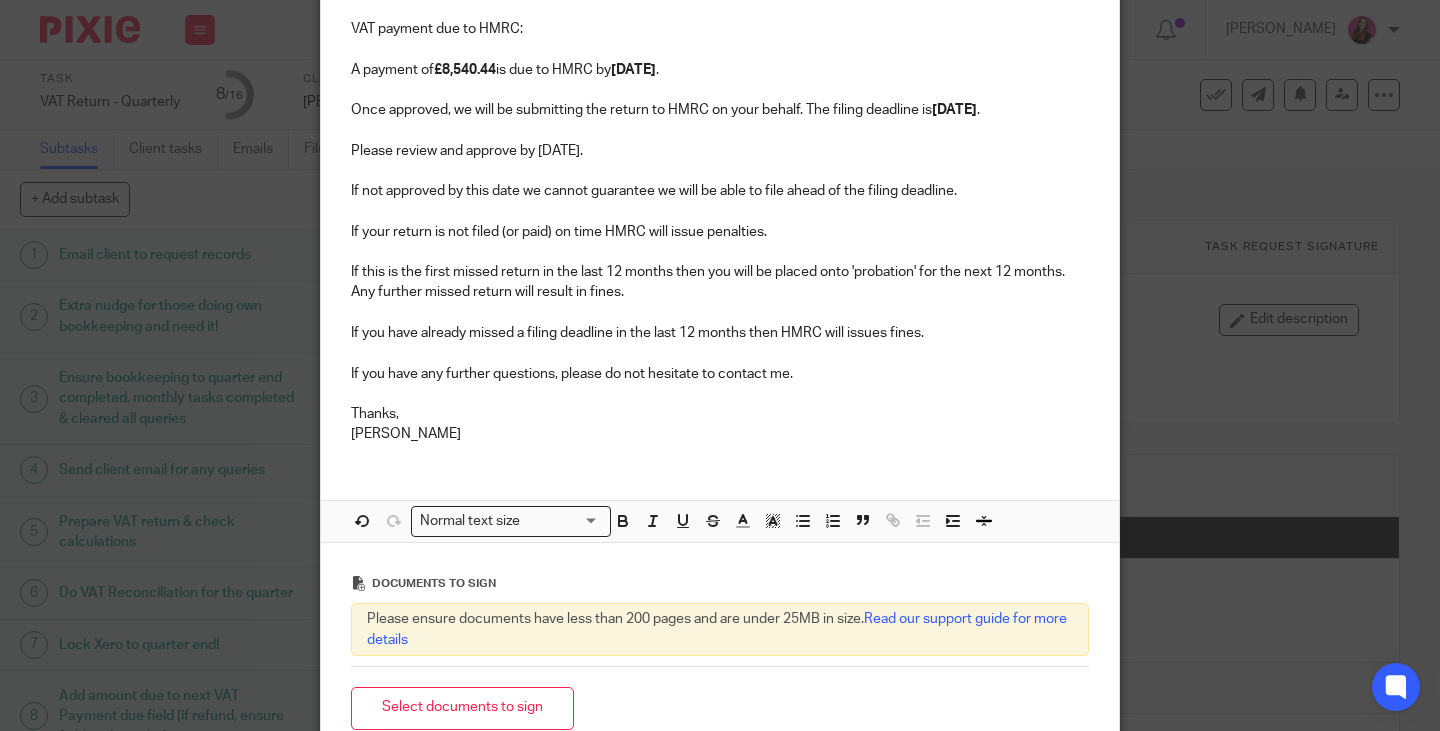 scroll, scrollTop: 400, scrollLeft: 0, axis: vertical 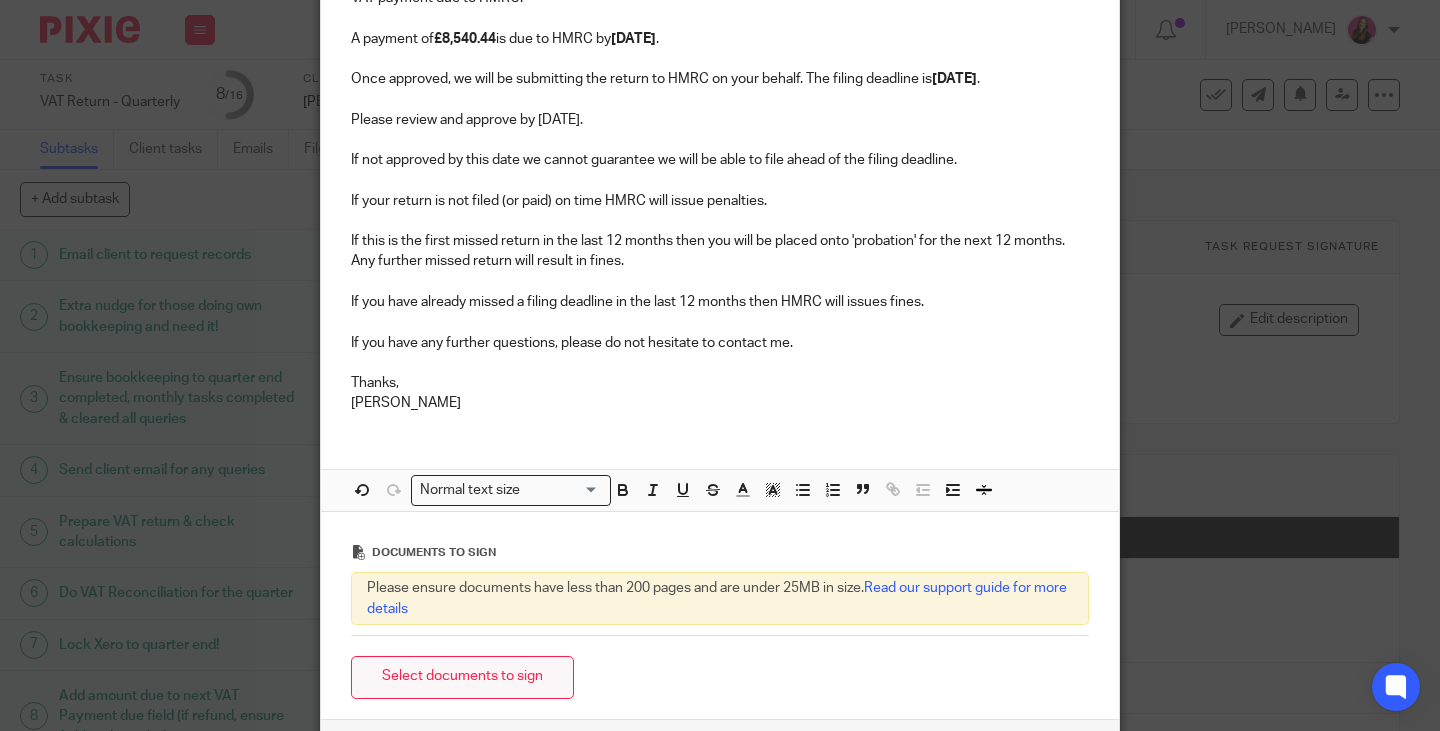 click on "Select documents to sign" at bounding box center [462, 677] 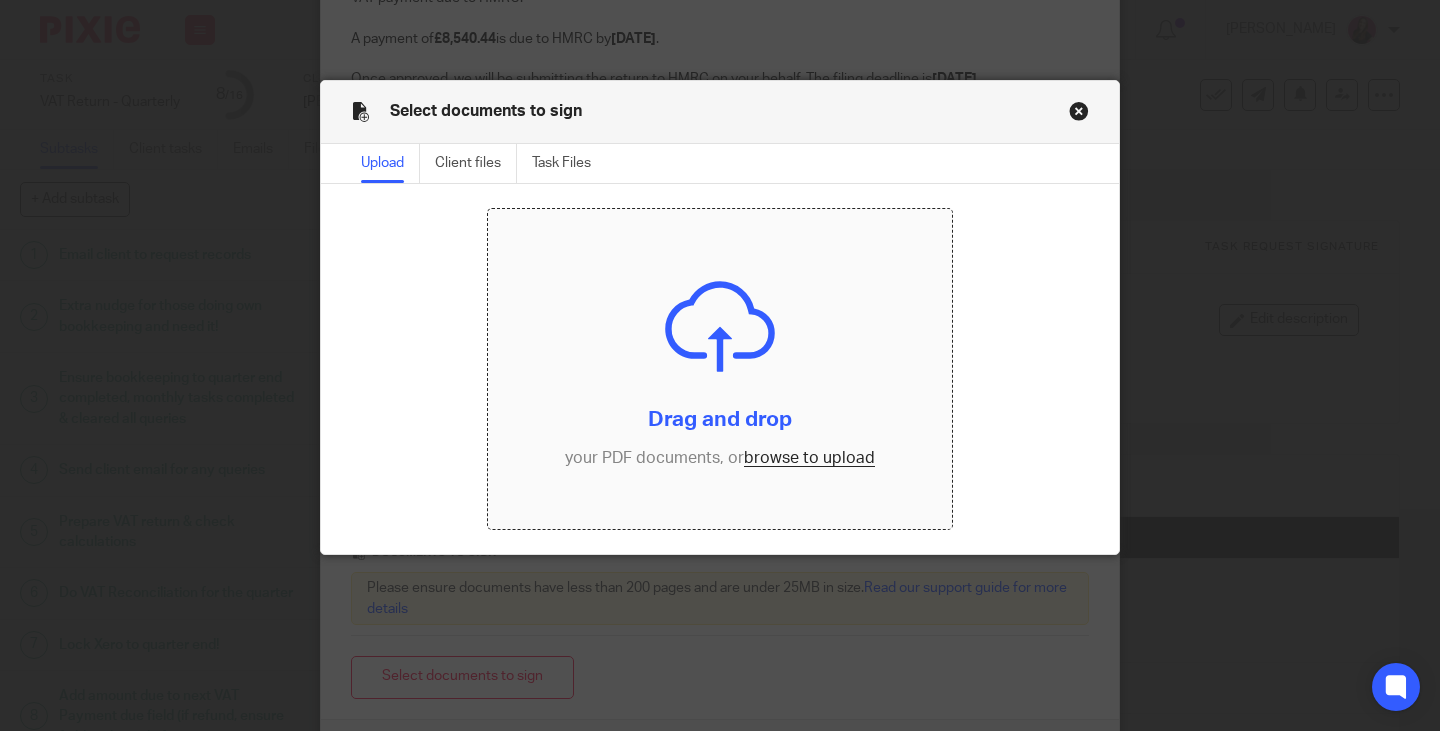 click at bounding box center (720, 369) 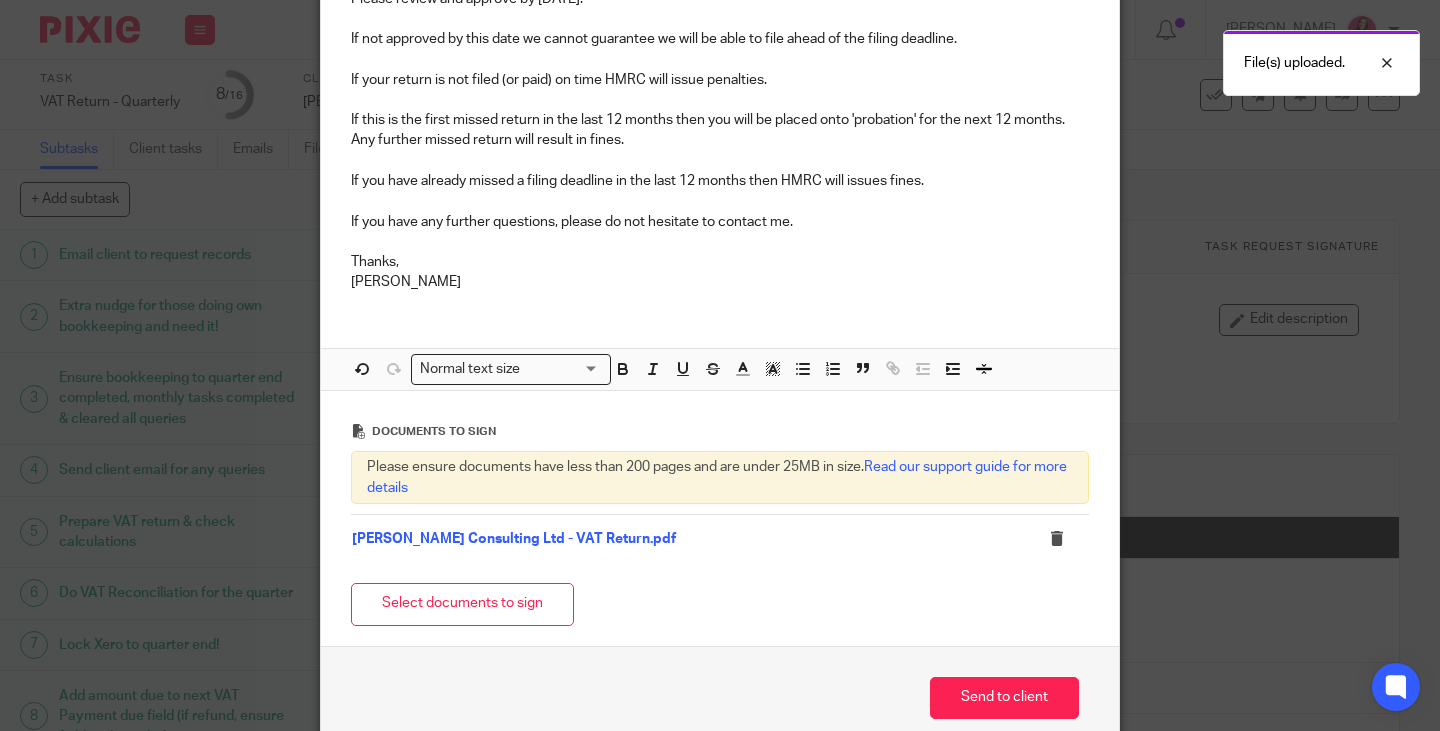 scroll, scrollTop: 621, scrollLeft: 0, axis: vertical 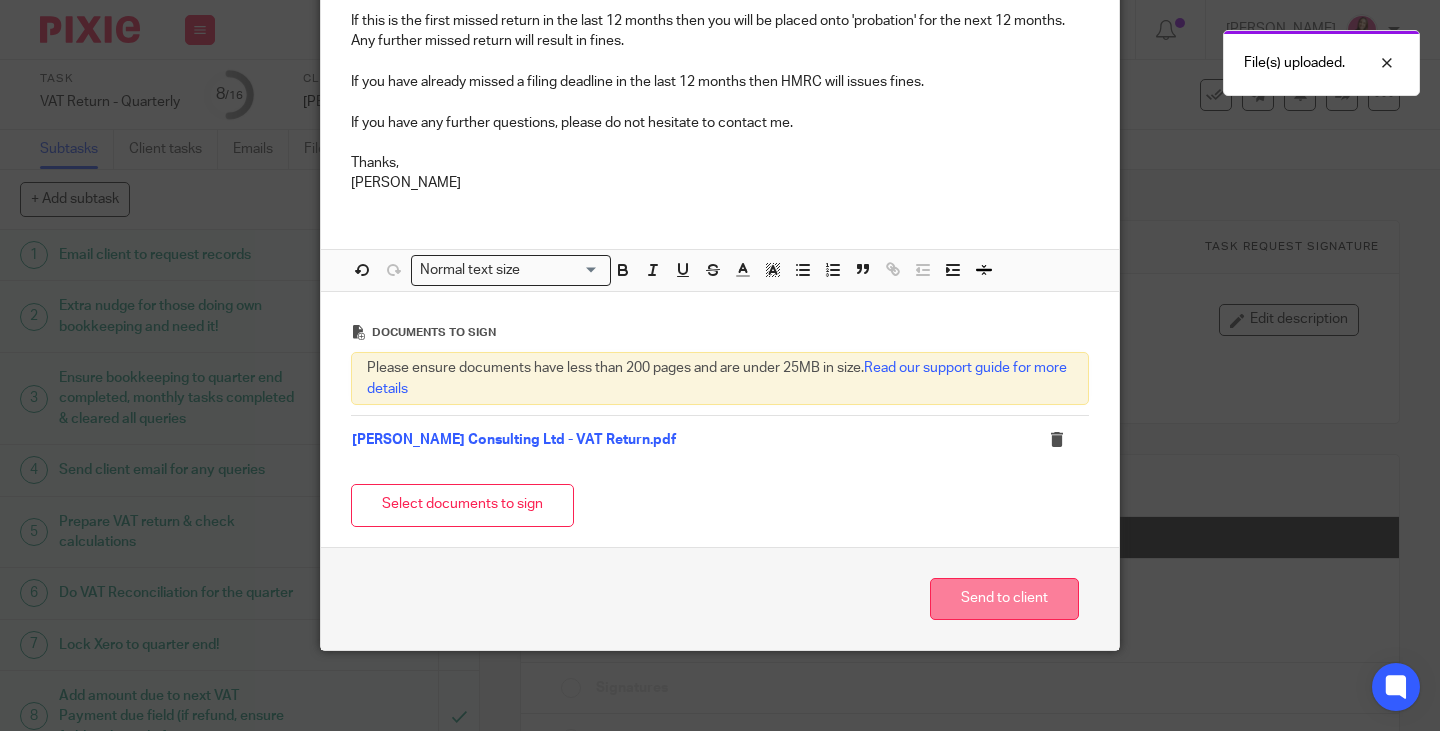click on "Send to client" at bounding box center (1004, 599) 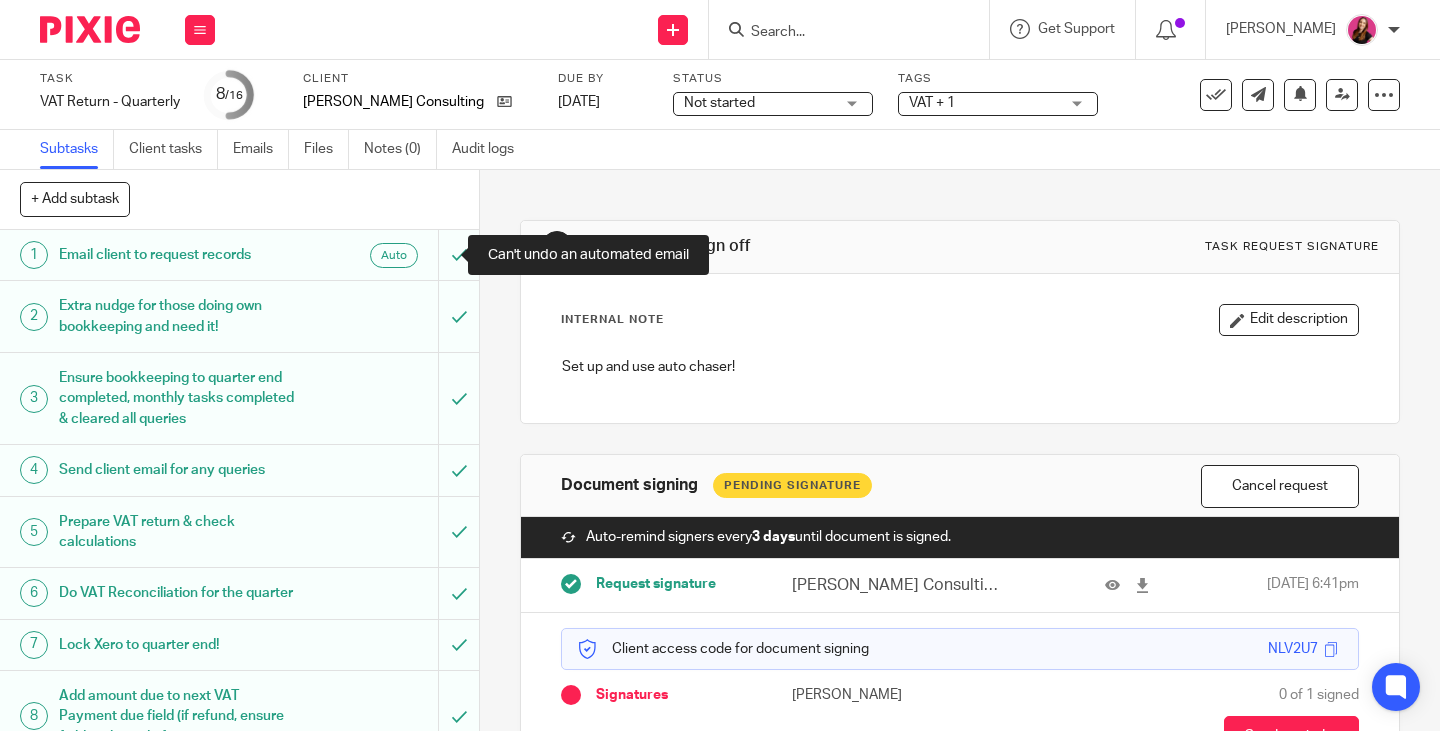 scroll, scrollTop: 0, scrollLeft: 0, axis: both 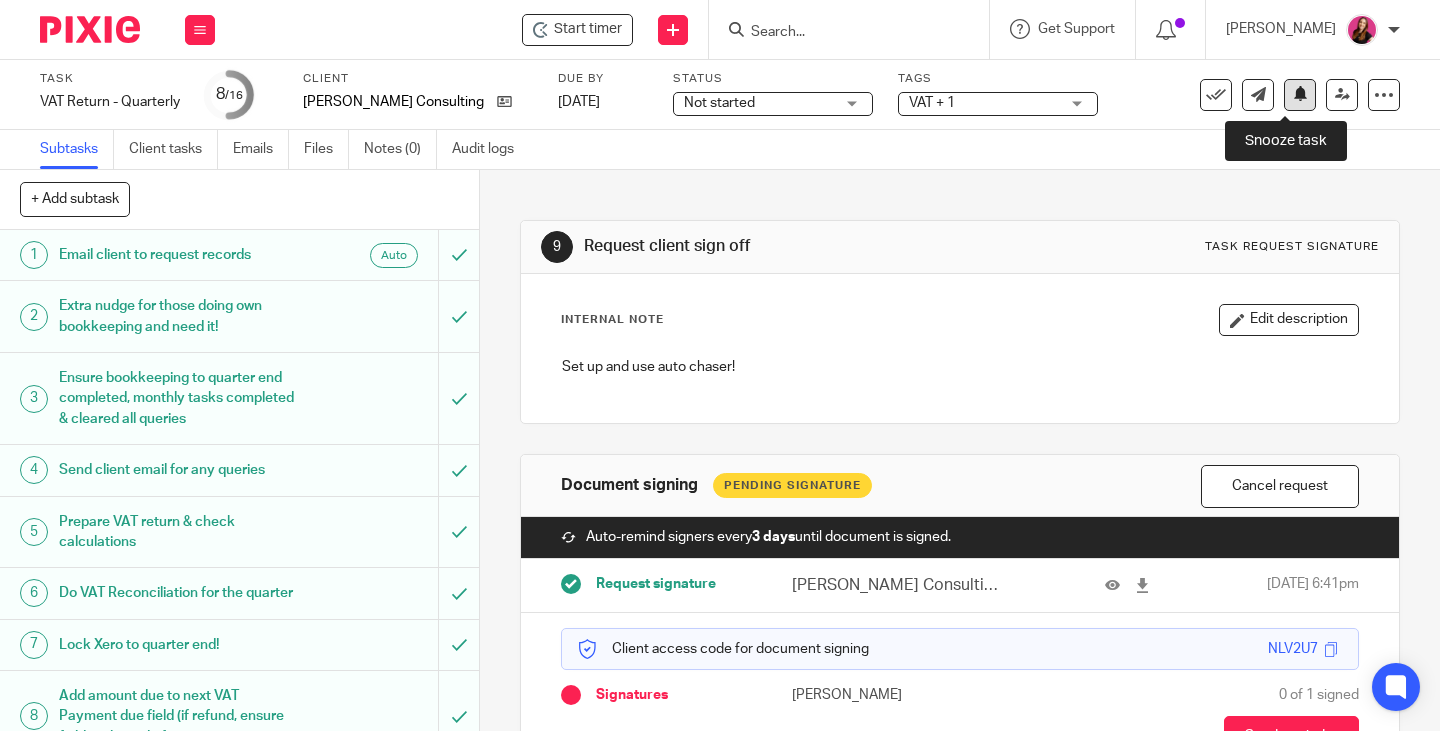 click at bounding box center [1300, 93] 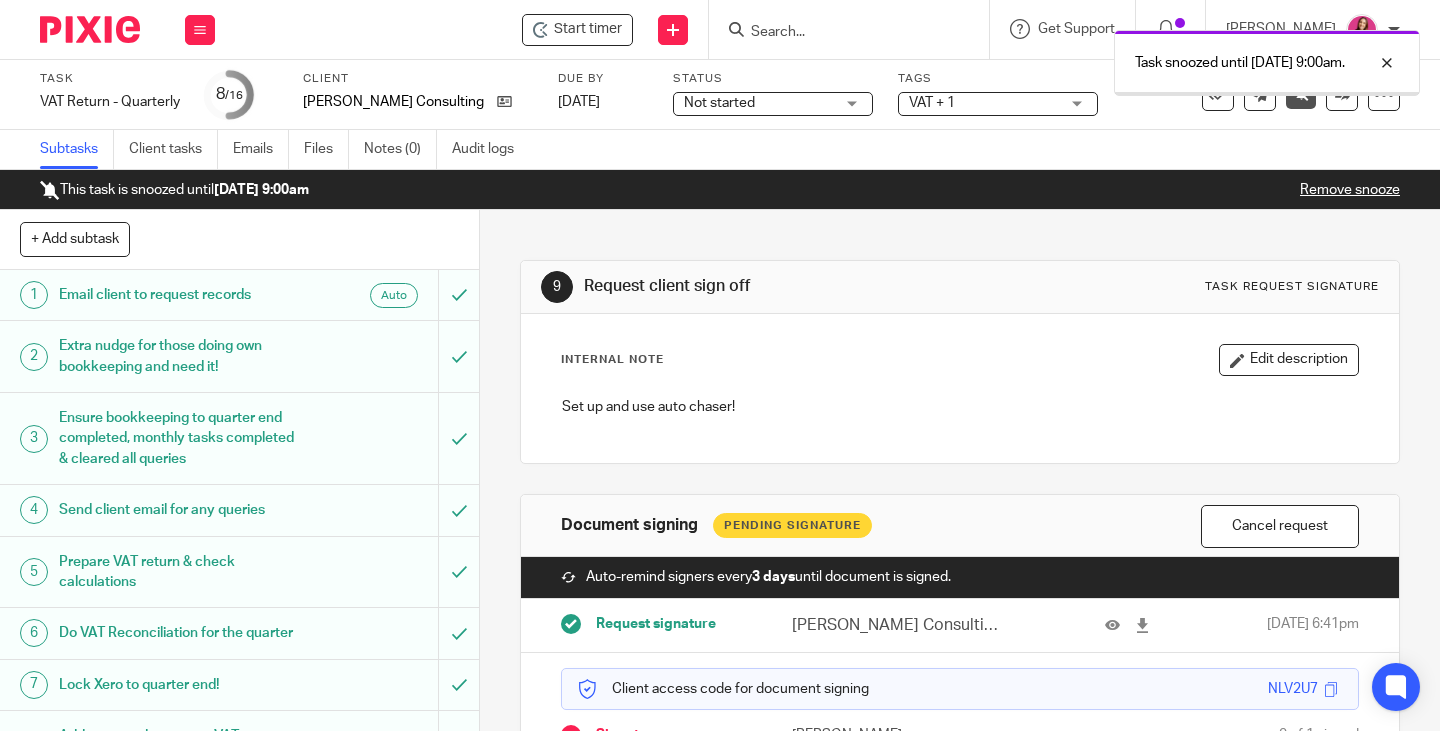 scroll, scrollTop: 0, scrollLeft: 0, axis: both 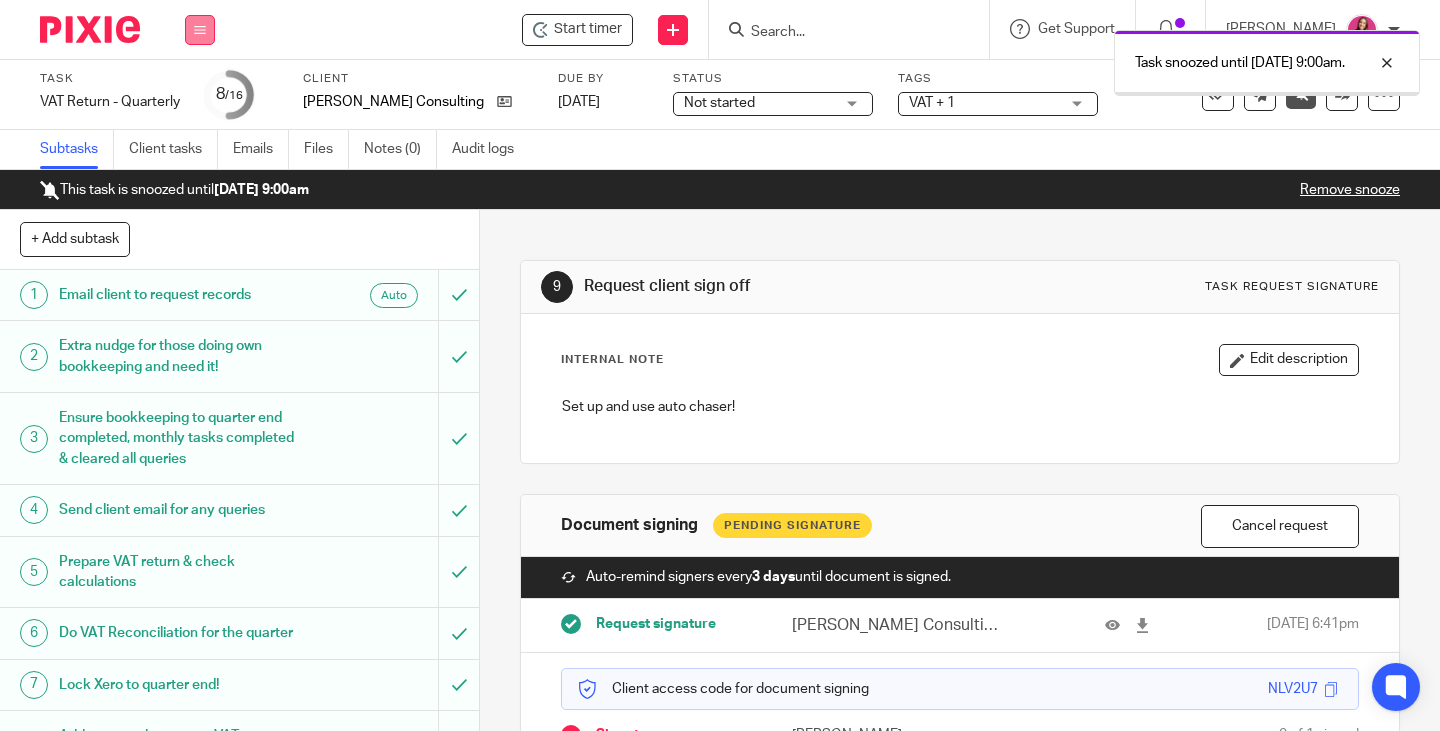 click at bounding box center [200, 30] 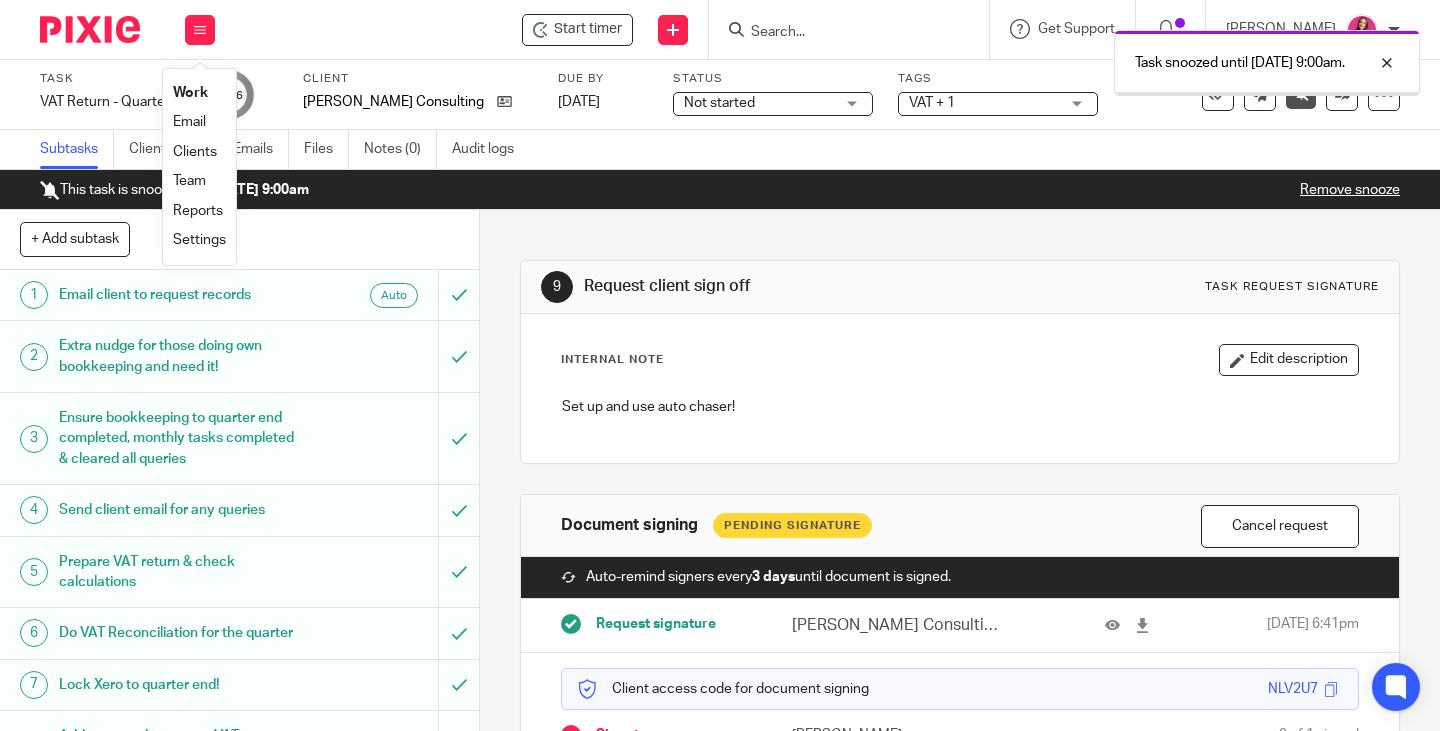 click on "Work" at bounding box center [190, 93] 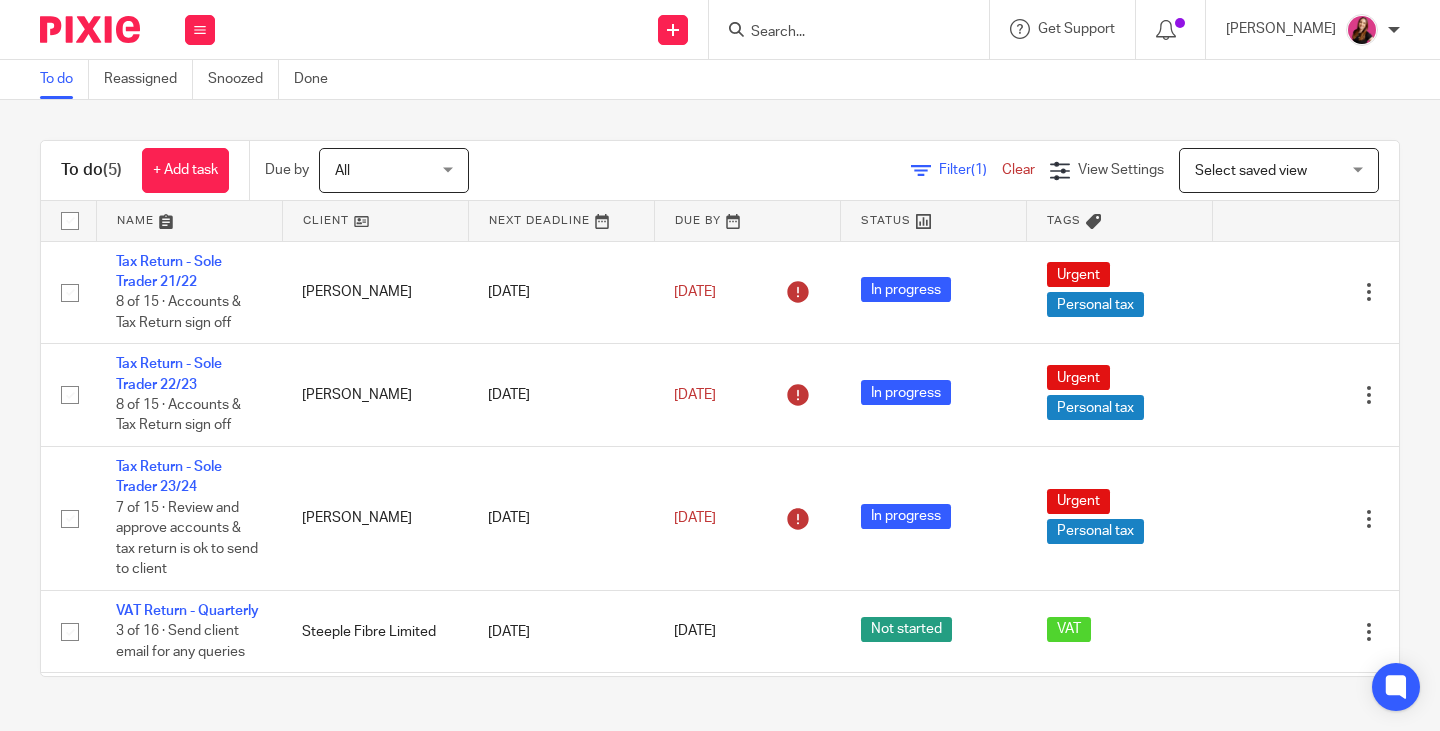 scroll, scrollTop: 0, scrollLeft: 0, axis: both 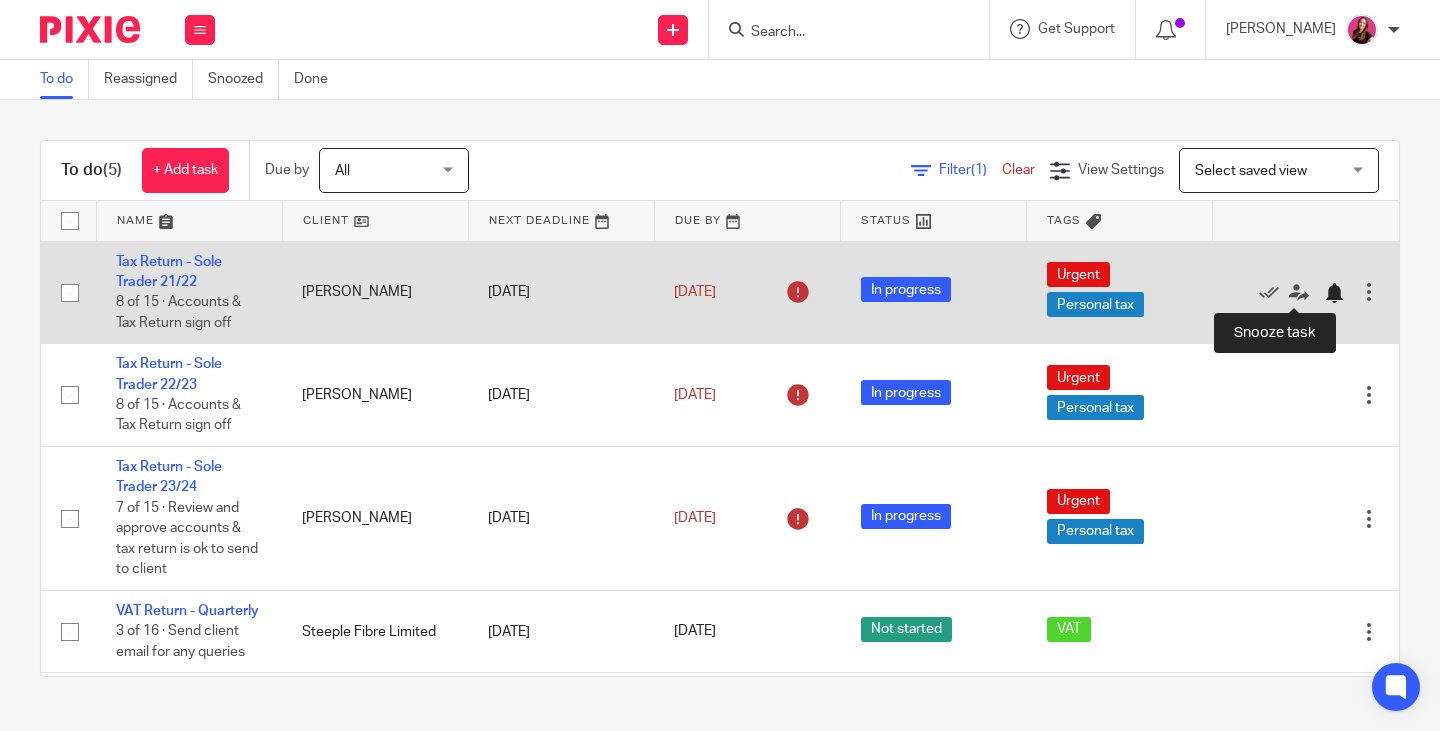 click at bounding box center (1334, 293) 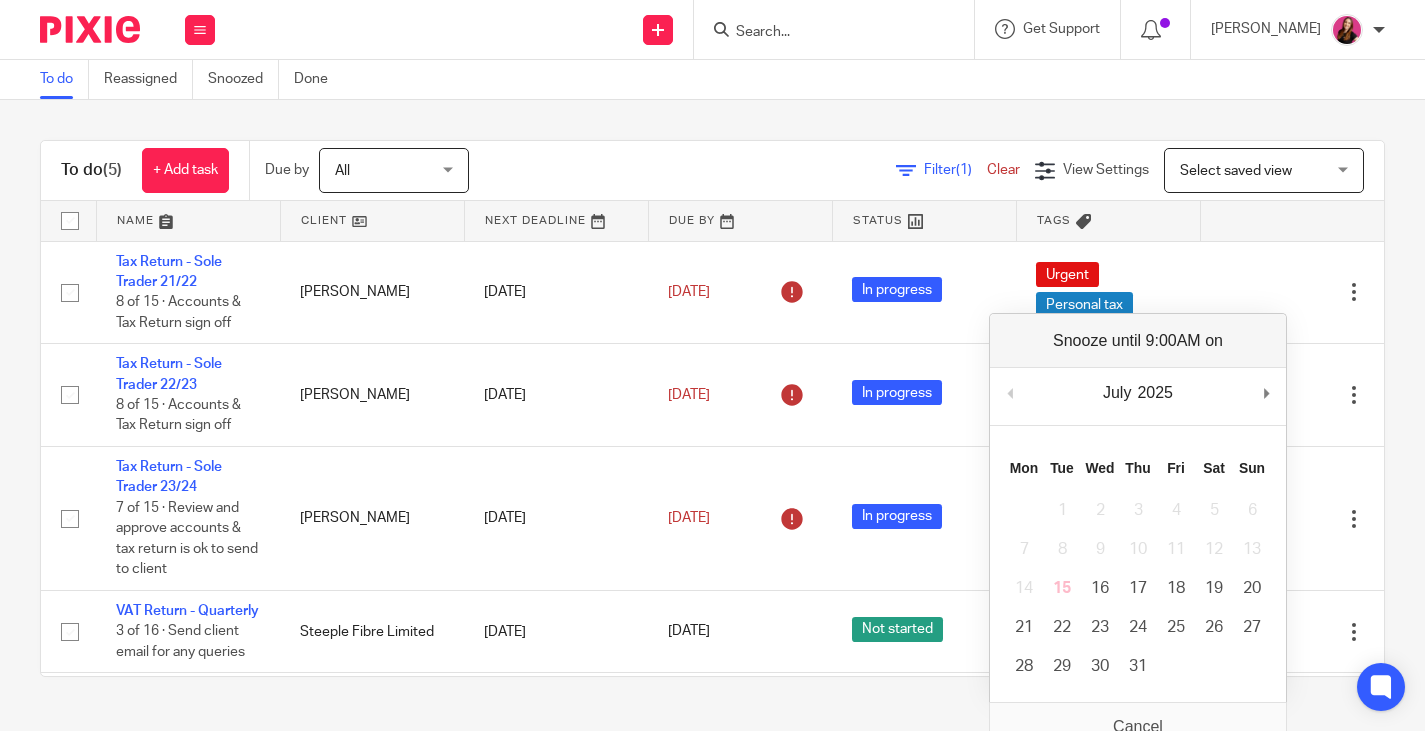 click on "To do
(5)   + Add task    Due by
All
All
[DATE]
[DATE]
This week
Next week
This month
Next month
All
all     Filter
(1) Clear     View Settings   View Settings     (1) Filters   Clear   Save     Manage saved views
Select saved view
Select saved view
Select saved view
Name     Client     Next Deadline     Due By     Status   Tags       Tax Return - Sole Trader 21/22
8
of
15 ·
Accounts & Tax Return sign off
[PERSON_NAME]
[DATE]
[DATE]
In progress
Urgent Personal tax             Edit task
Delete
Tax Return - Sole Trader 22/23" at bounding box center [712, 408] 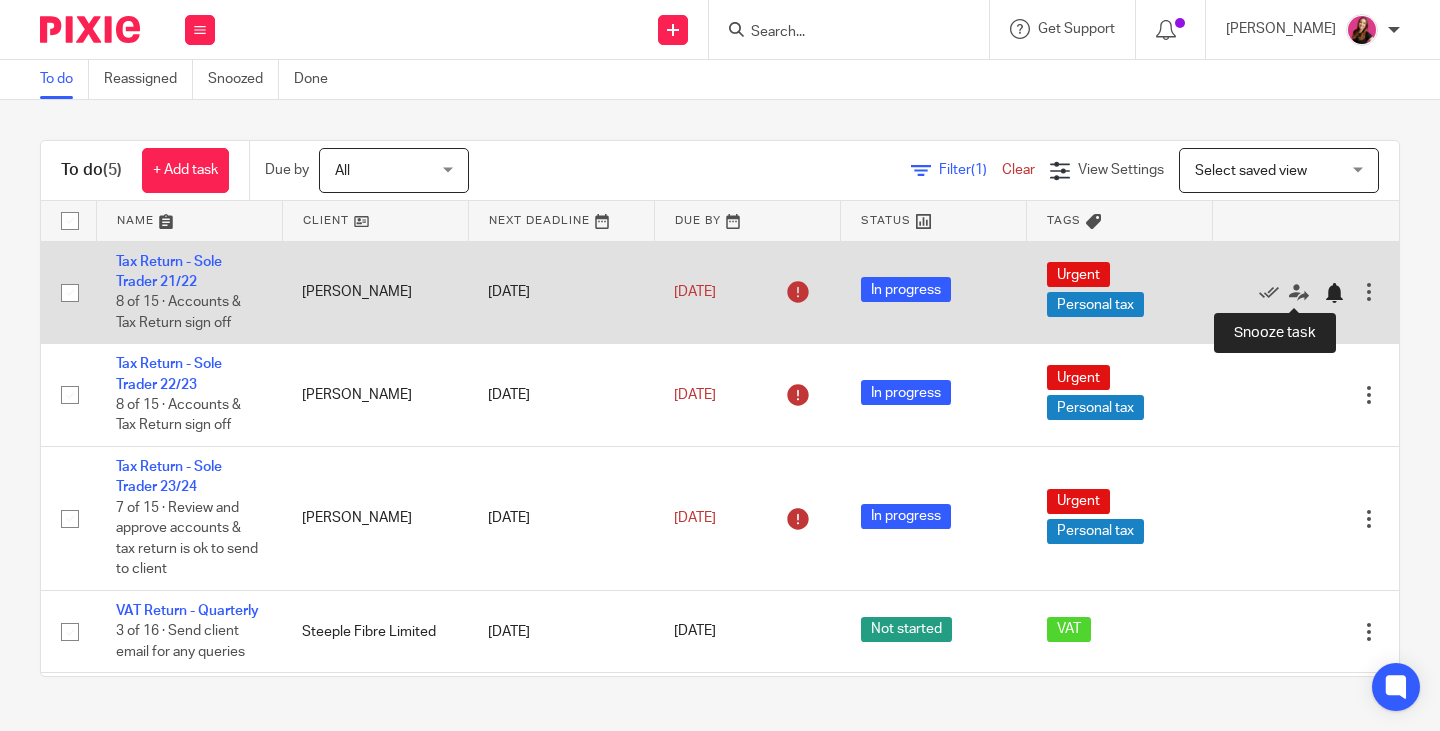 click at bounding box center (1334, 293) 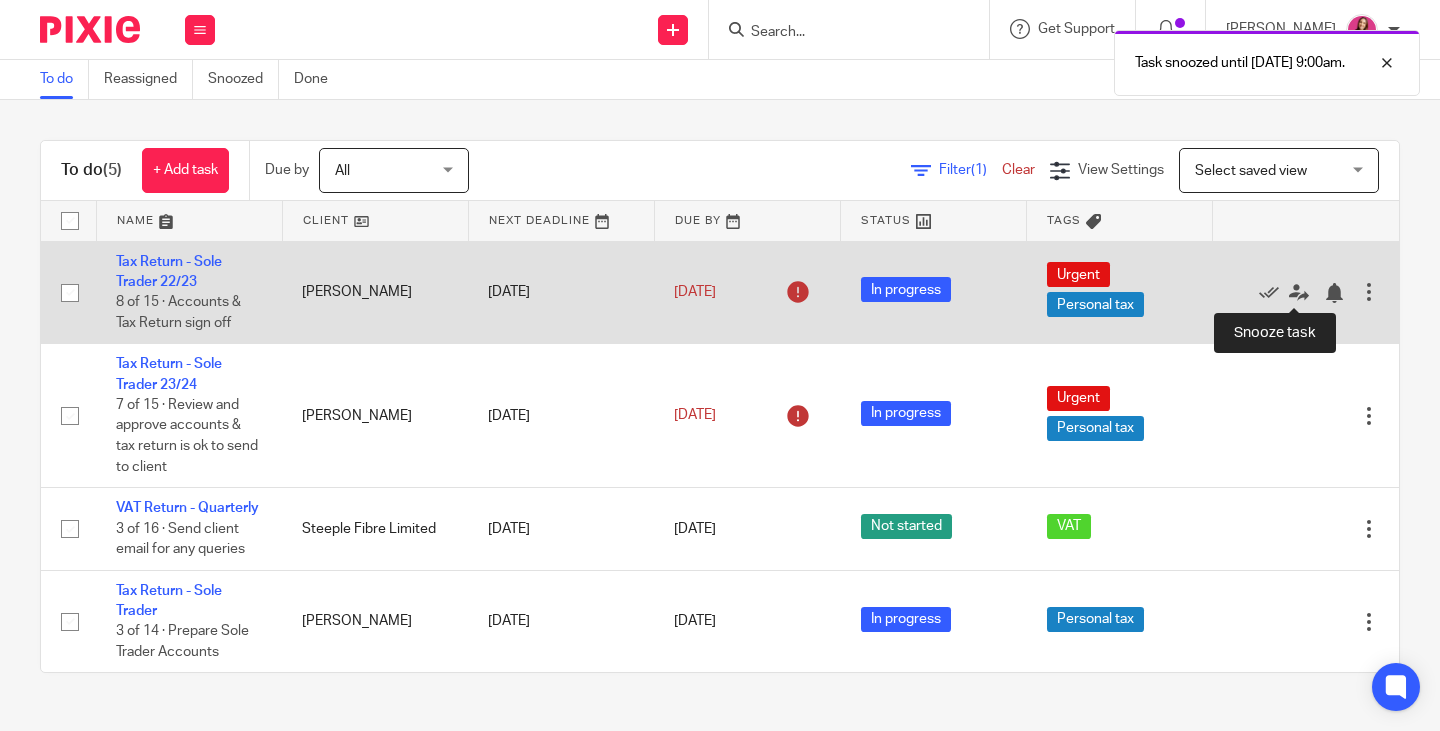 click at bounding box center [1334, 293] 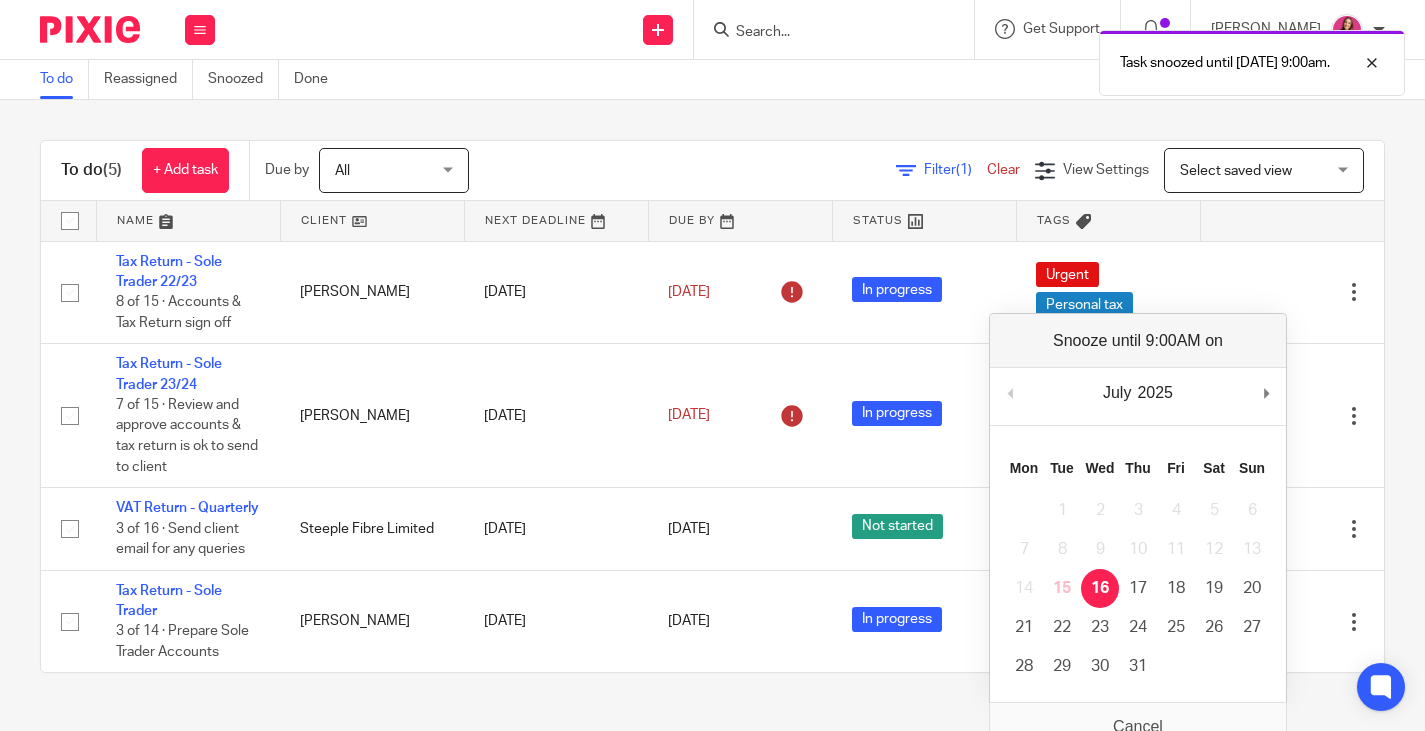 drag, startPoint x: 1108, startPoint y: 585, endPoint x: 1157, endPoint y: 354, distance: 236.13979 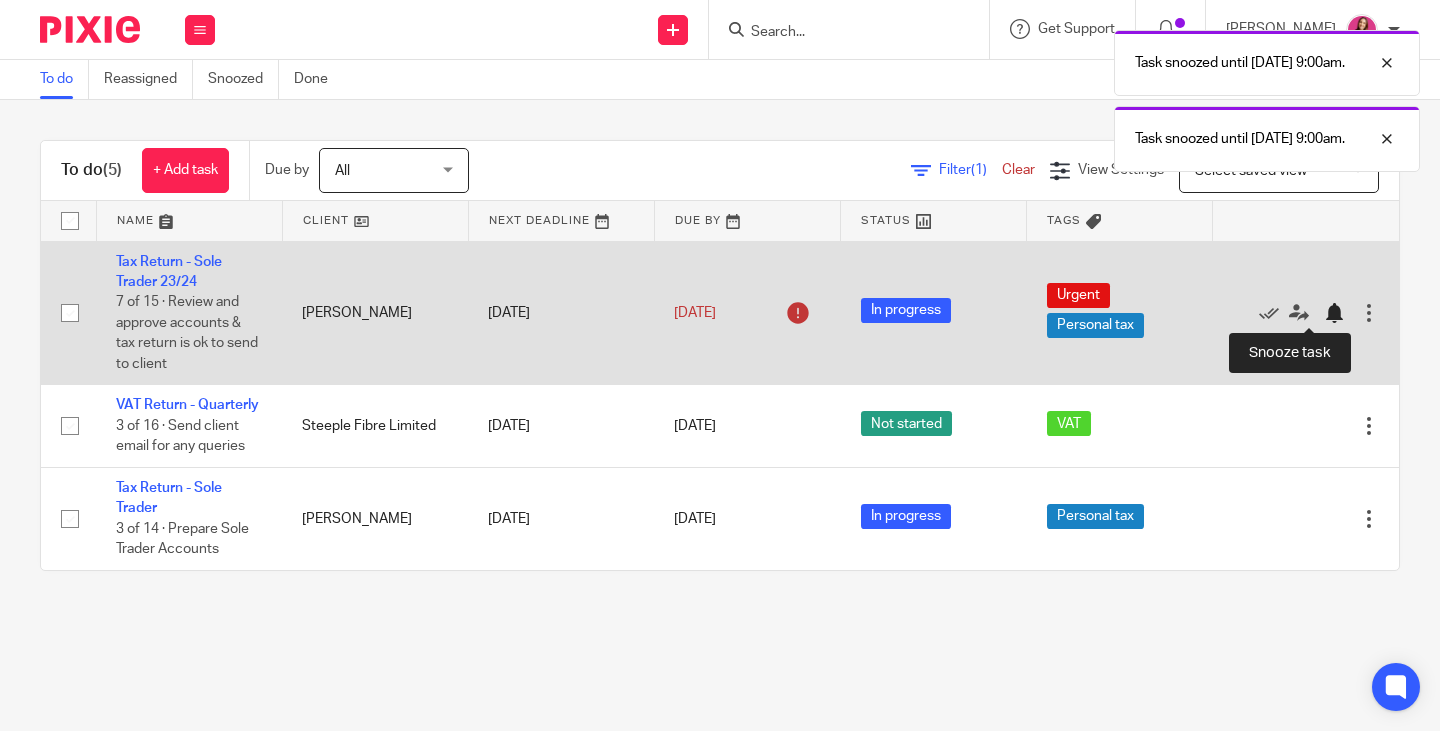 click at bounding box center [1334, 313] 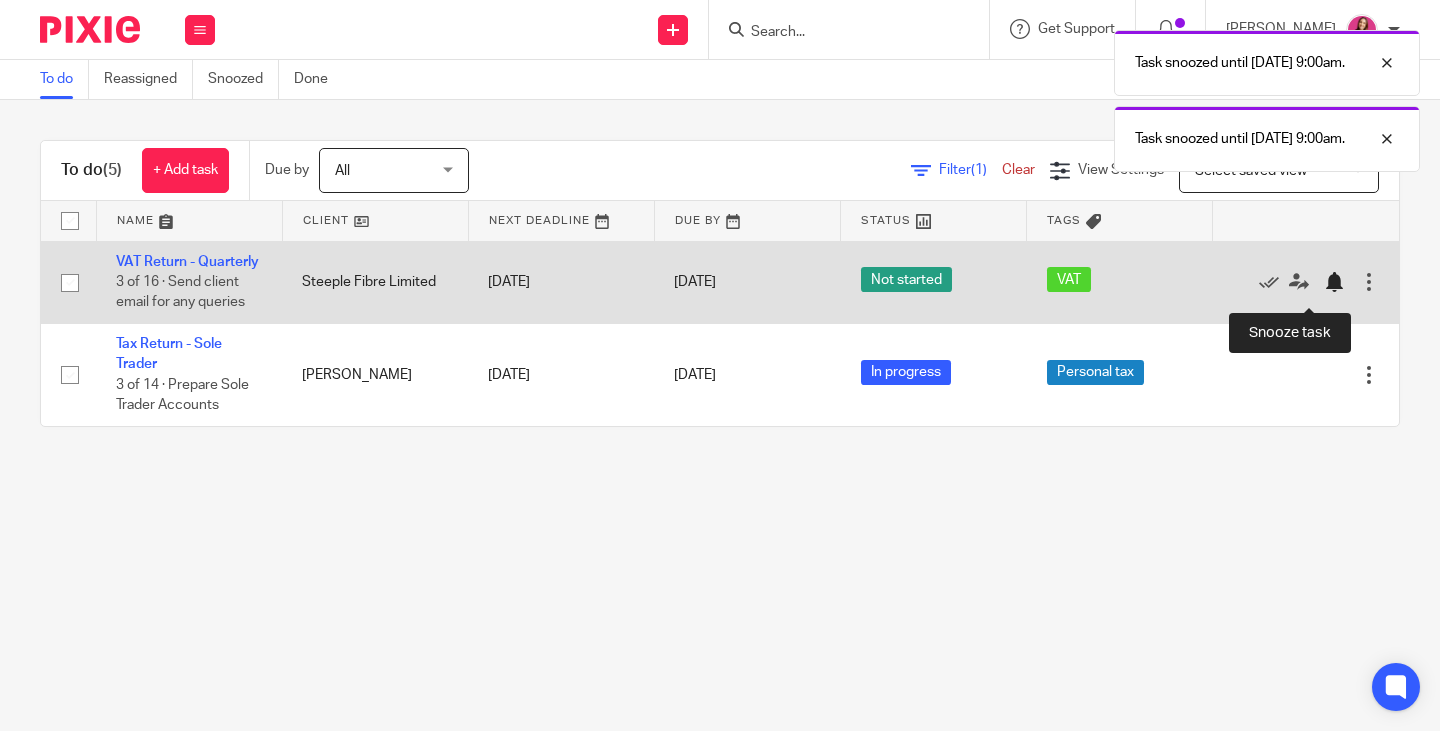 click at bounding box center [1334, 282] 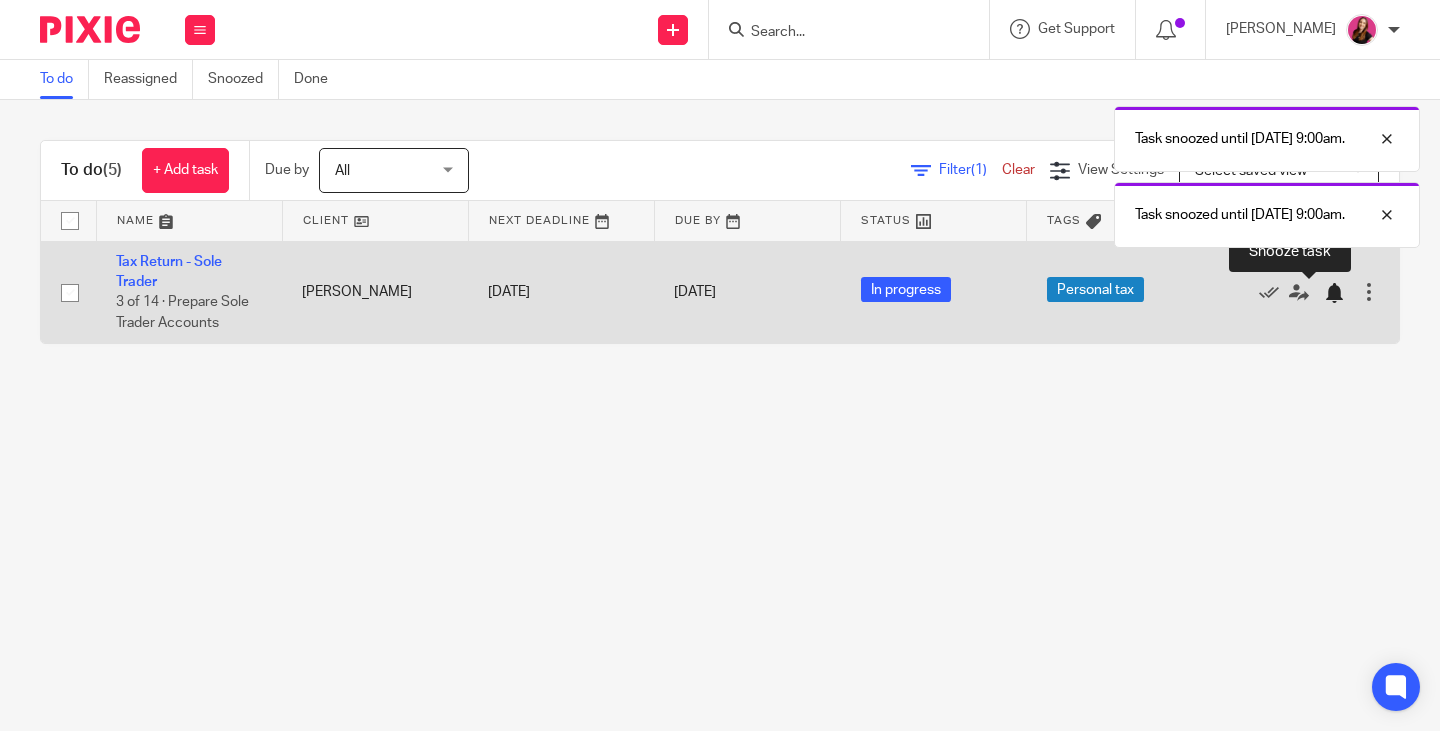 click at bounding box center [1334, 293] 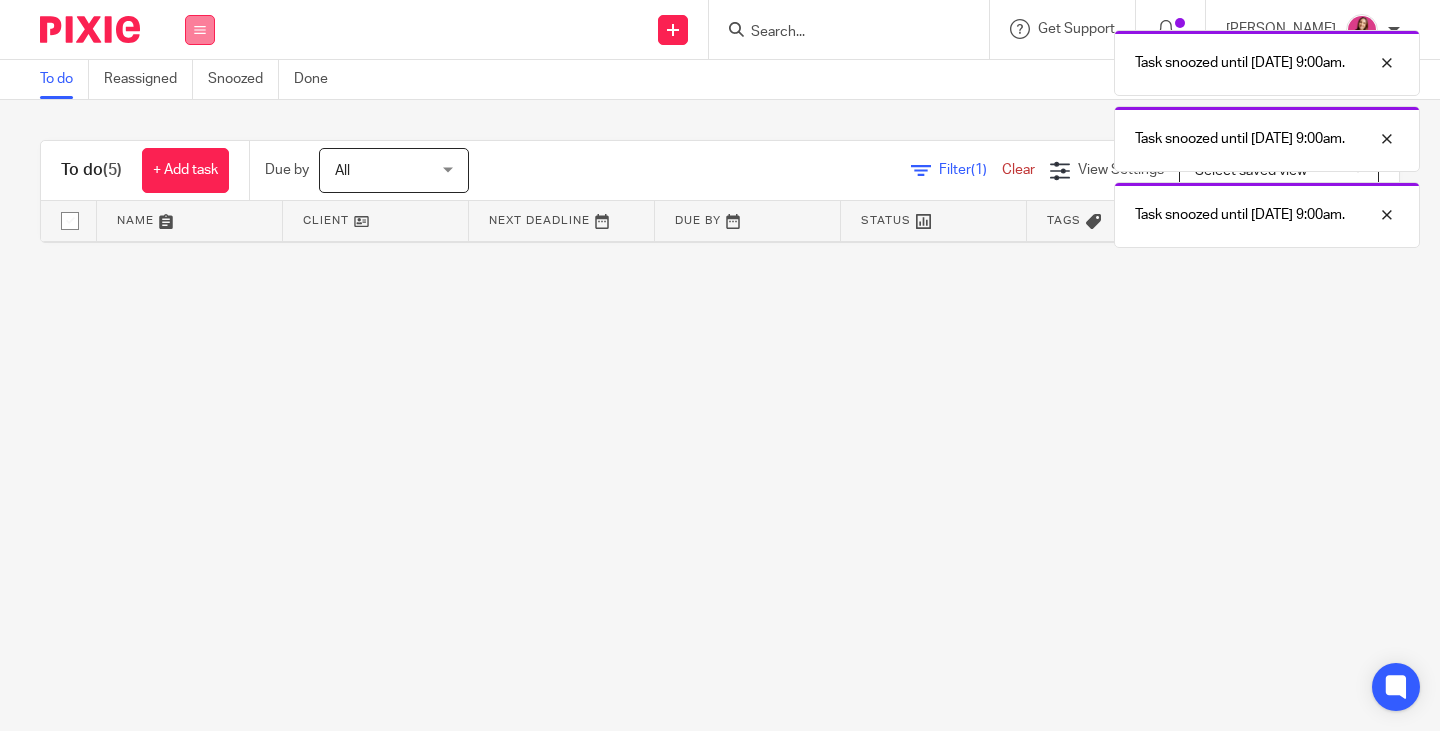 click at bounding box center [200, 30] 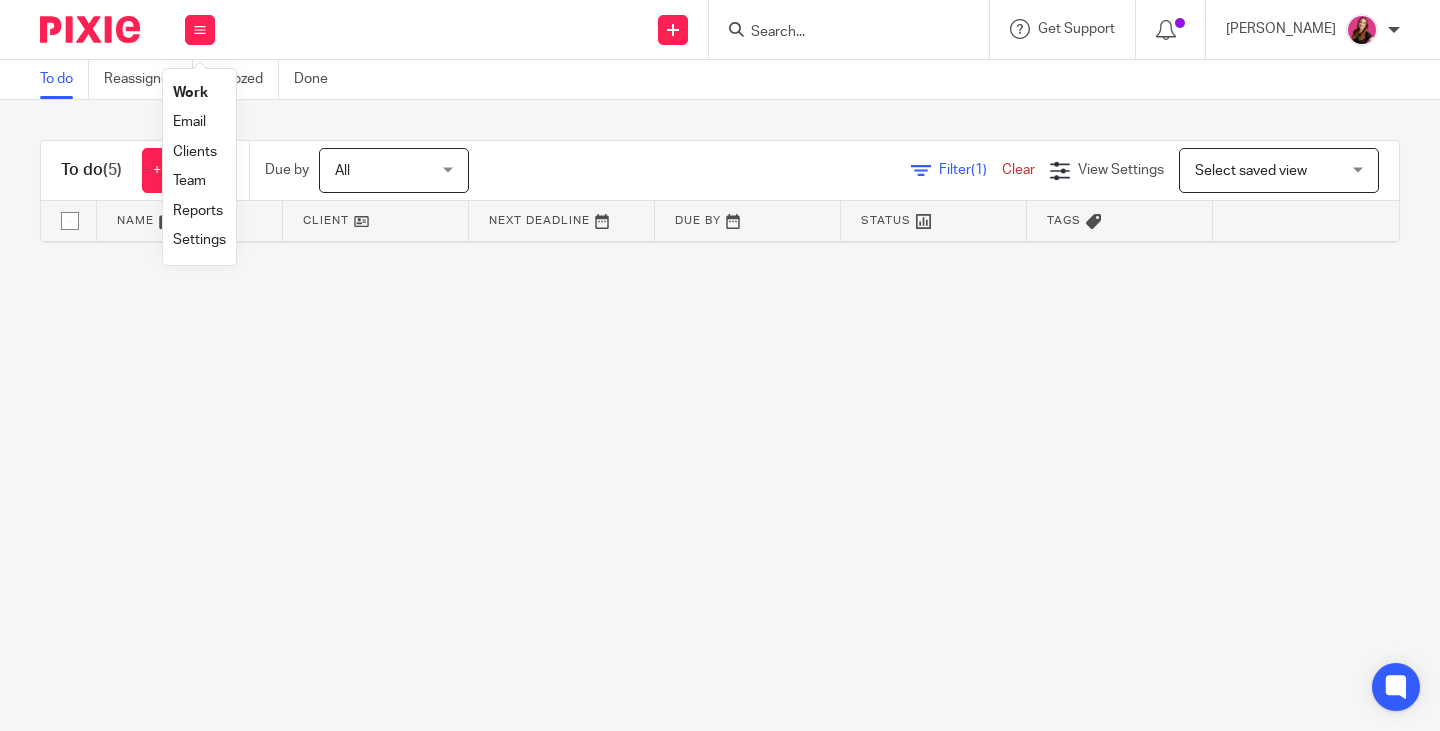 click on "Team" at bounding box center (189, 181) 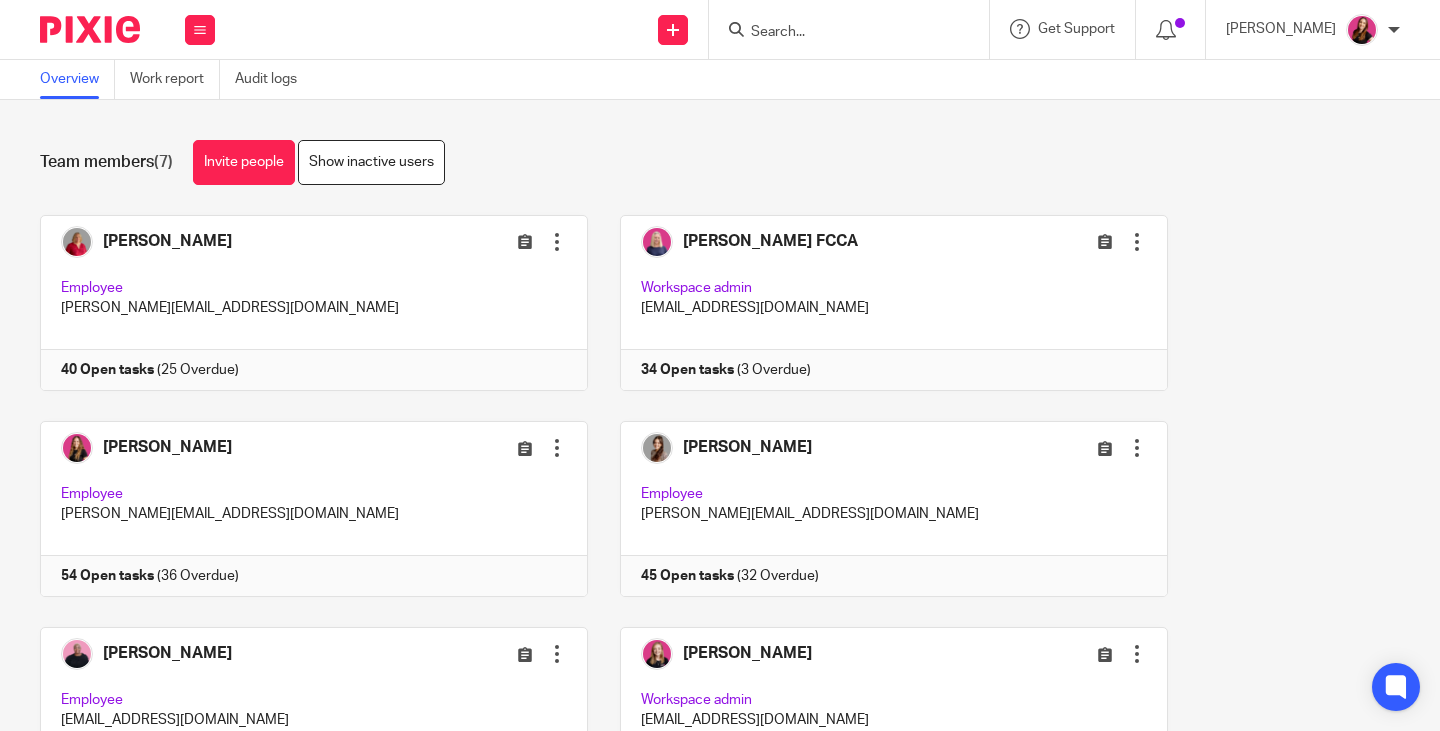 scroll, scrollTop: 0, scrollLeft: 0, axis: both 